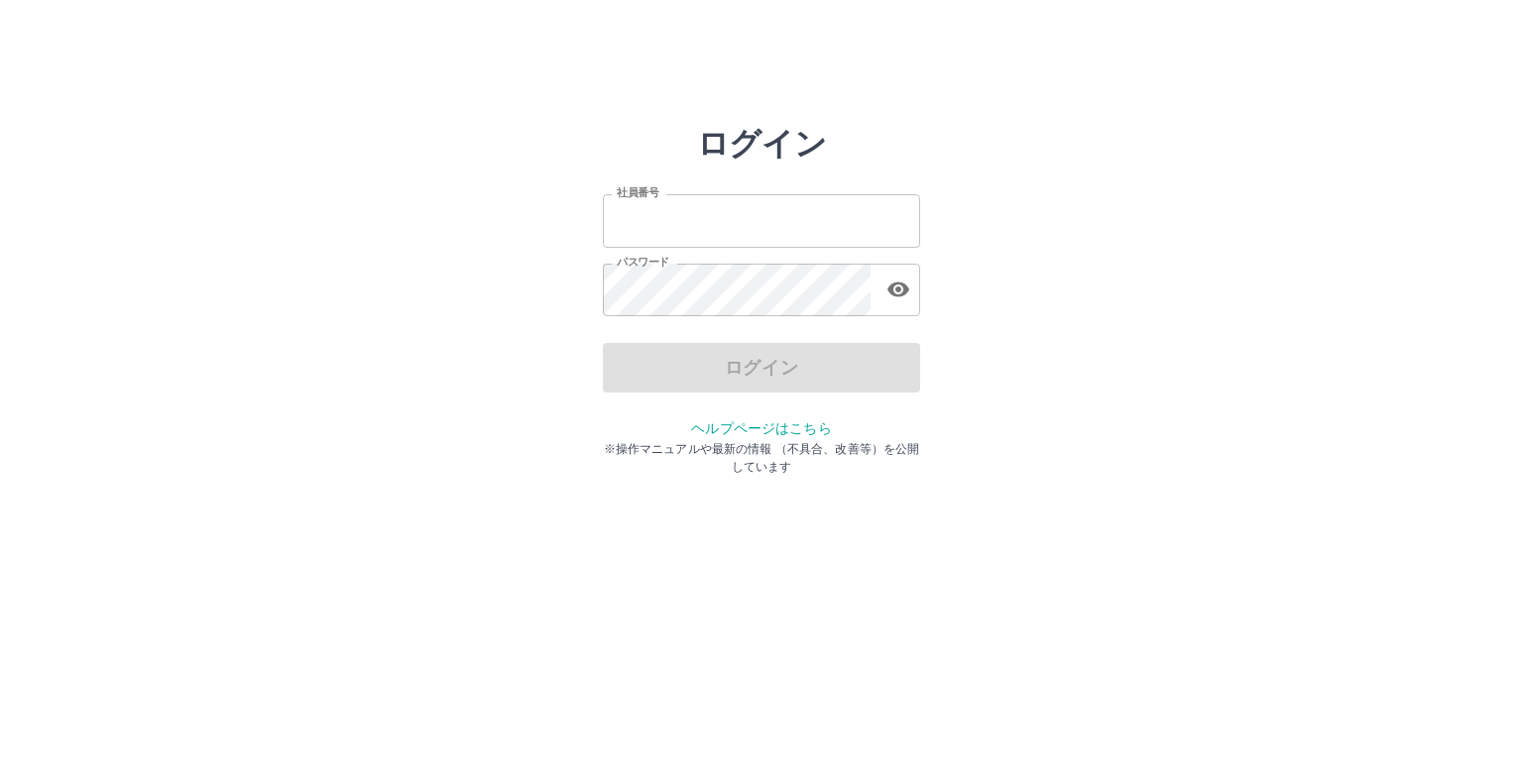 scroll, scrollTop: 0, scrollLeft: 0, axis: both 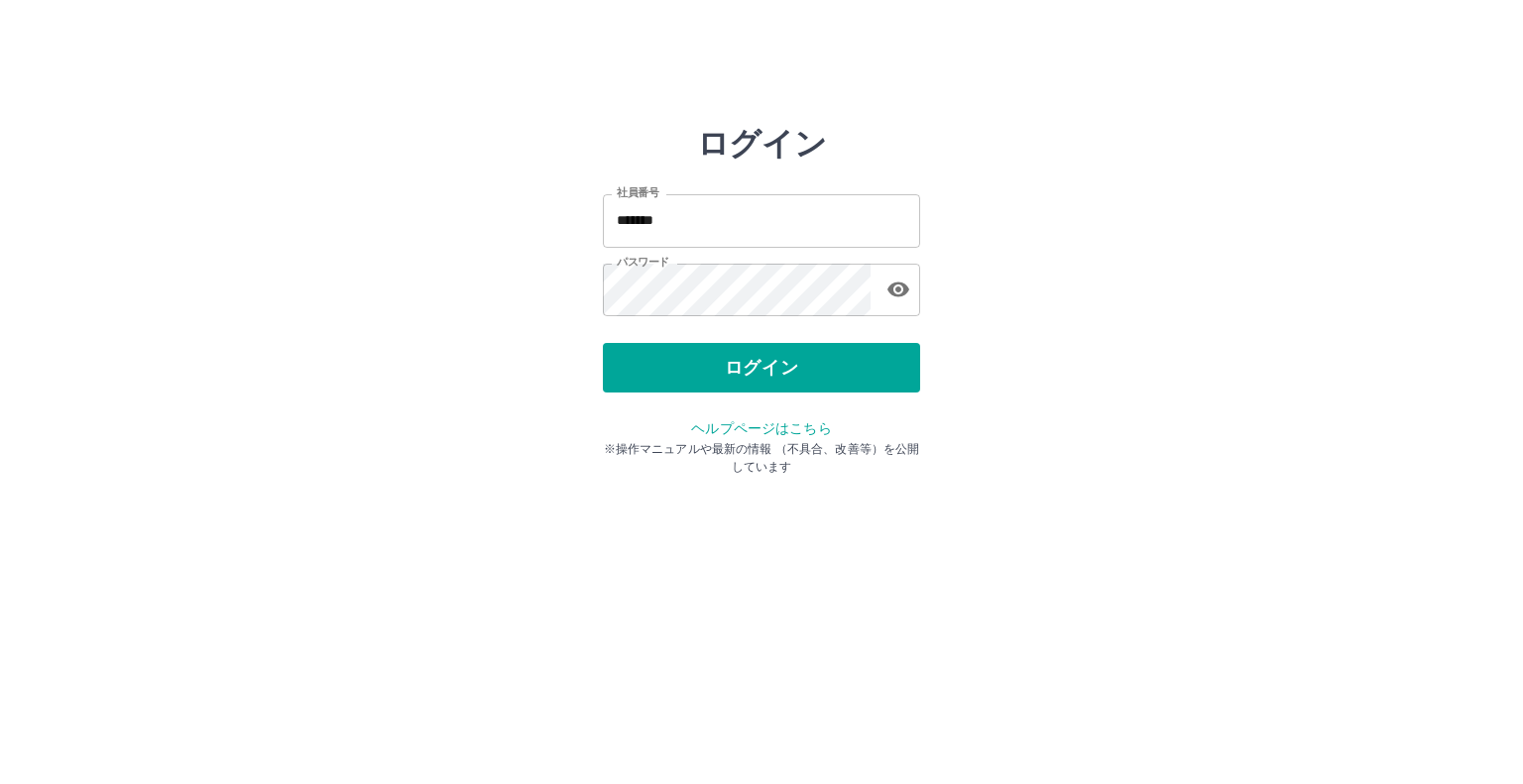 click on "ログイン" at bounding box center [762, 368] 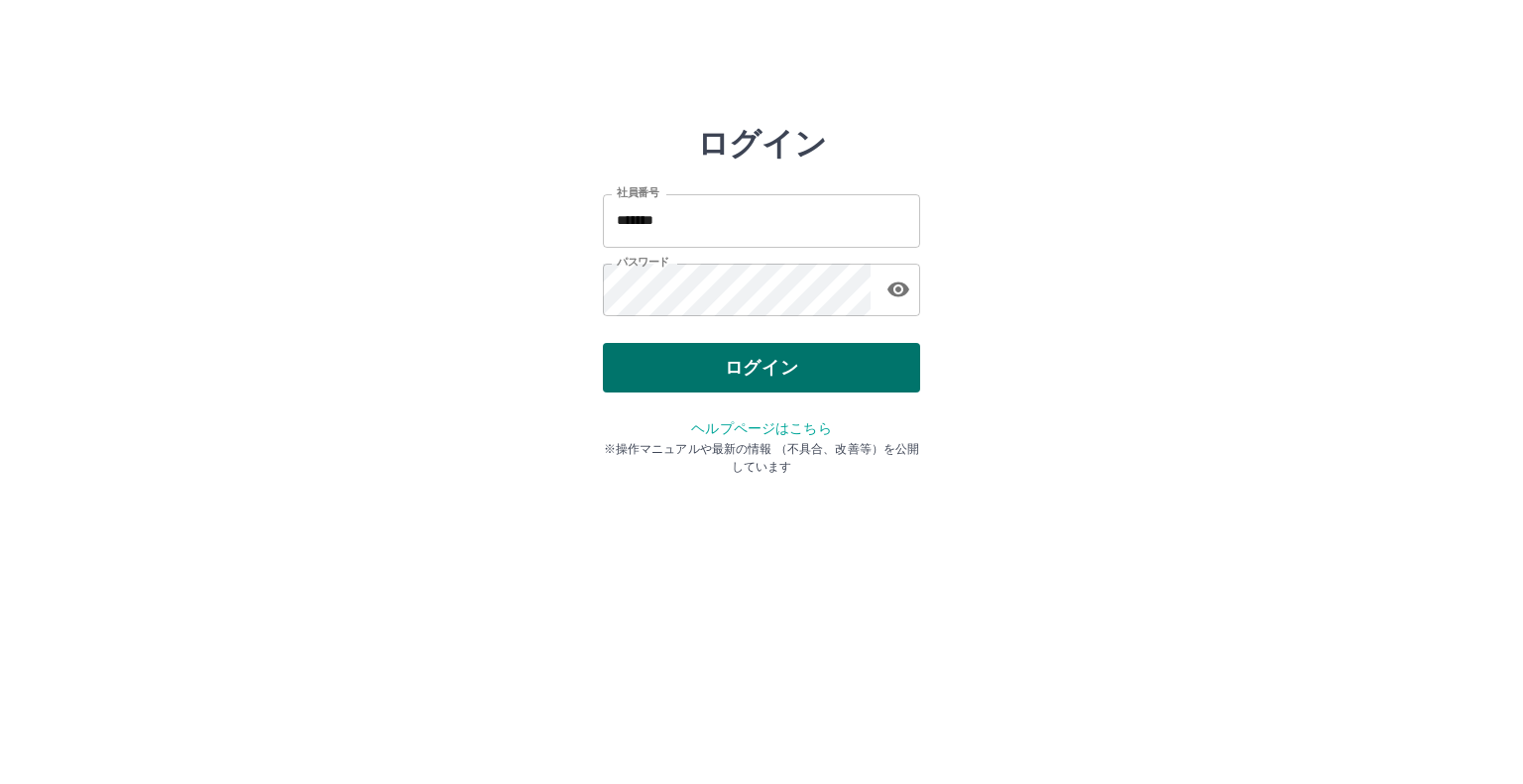 click on "ログイン" at bounding box center [762, 368] 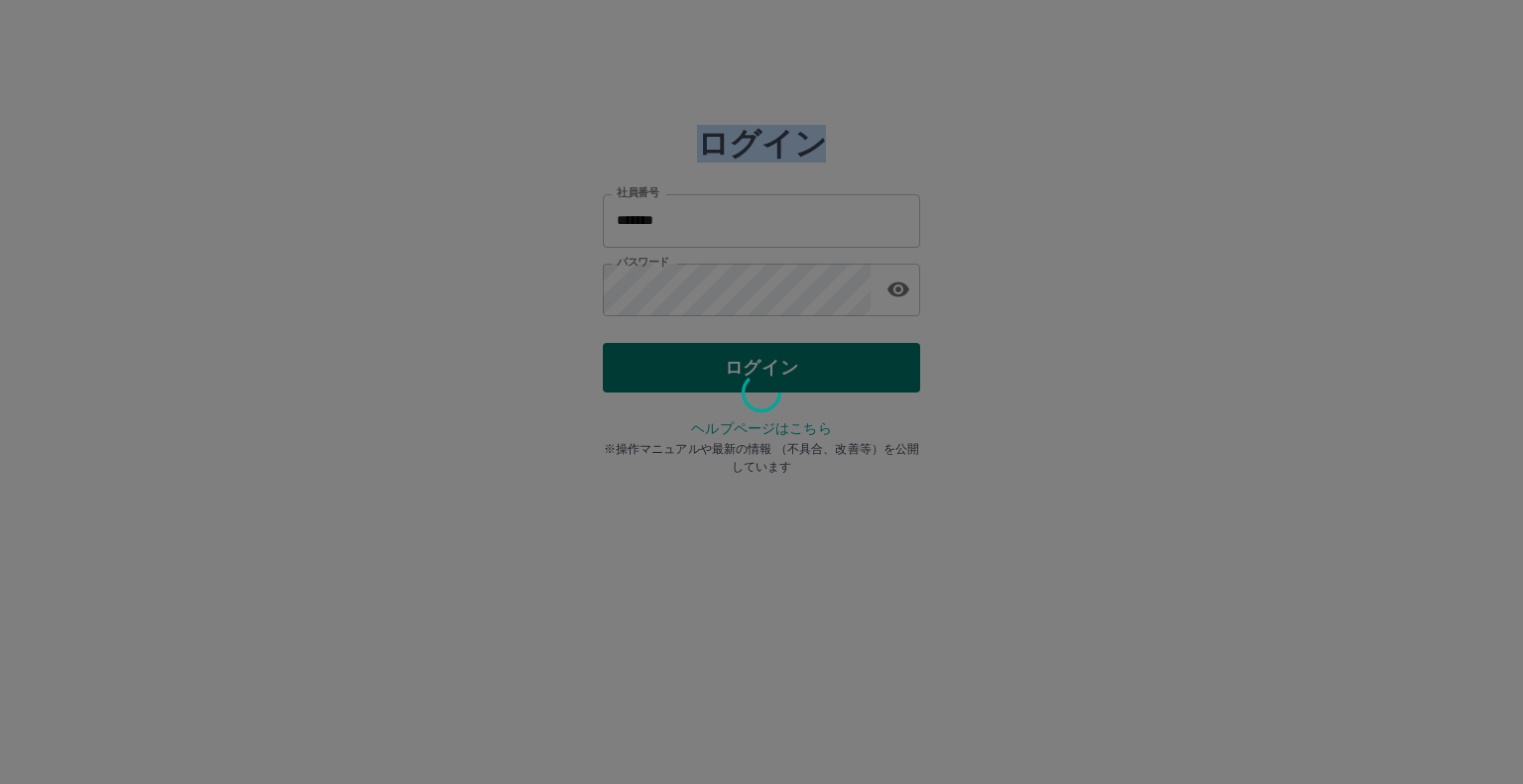 click at bounding box center (762, 392) 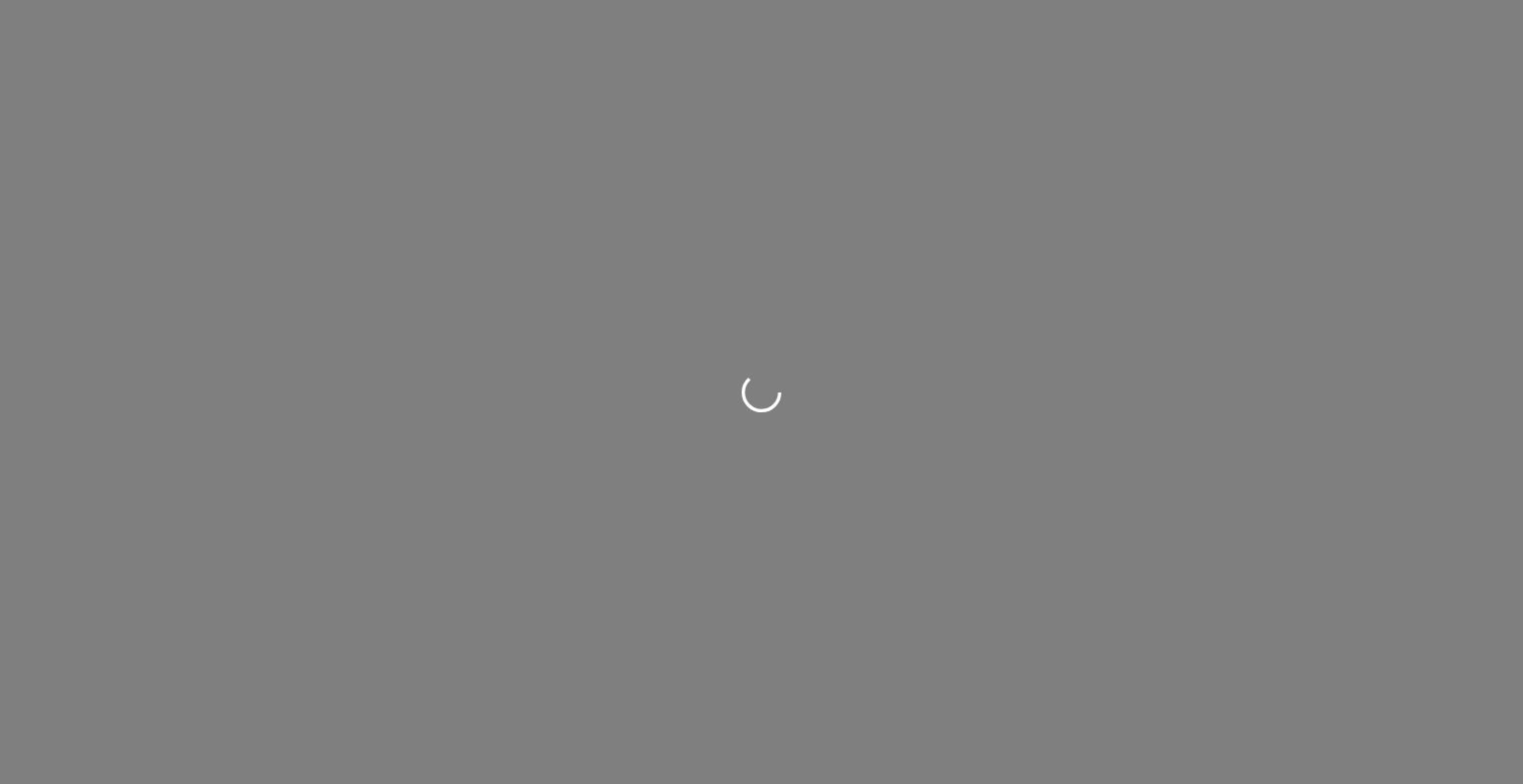 scroll, scrollTop: 0, scrollLeft: 0, axis: both 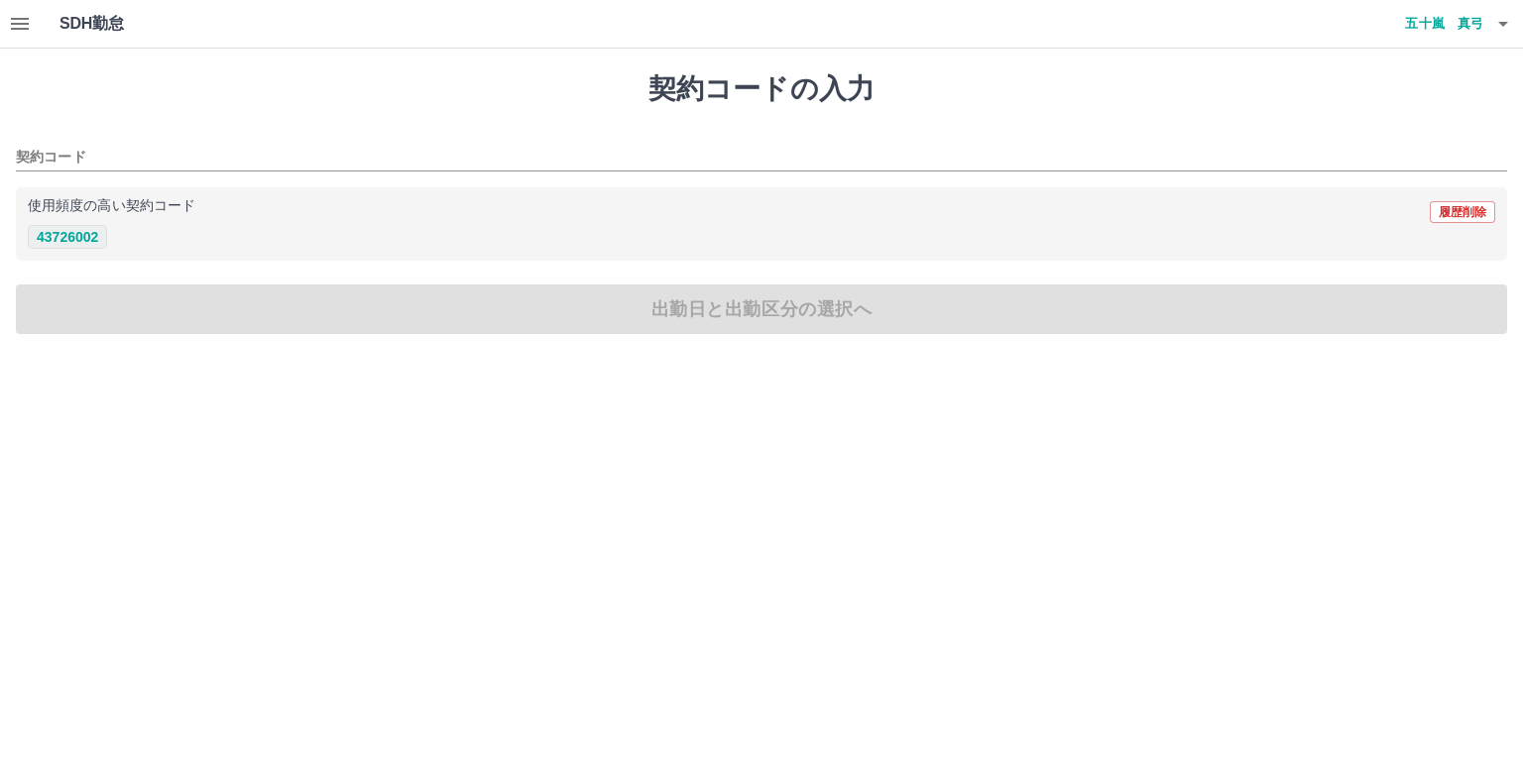 click on "43726002" at bounding box center [67, 237] 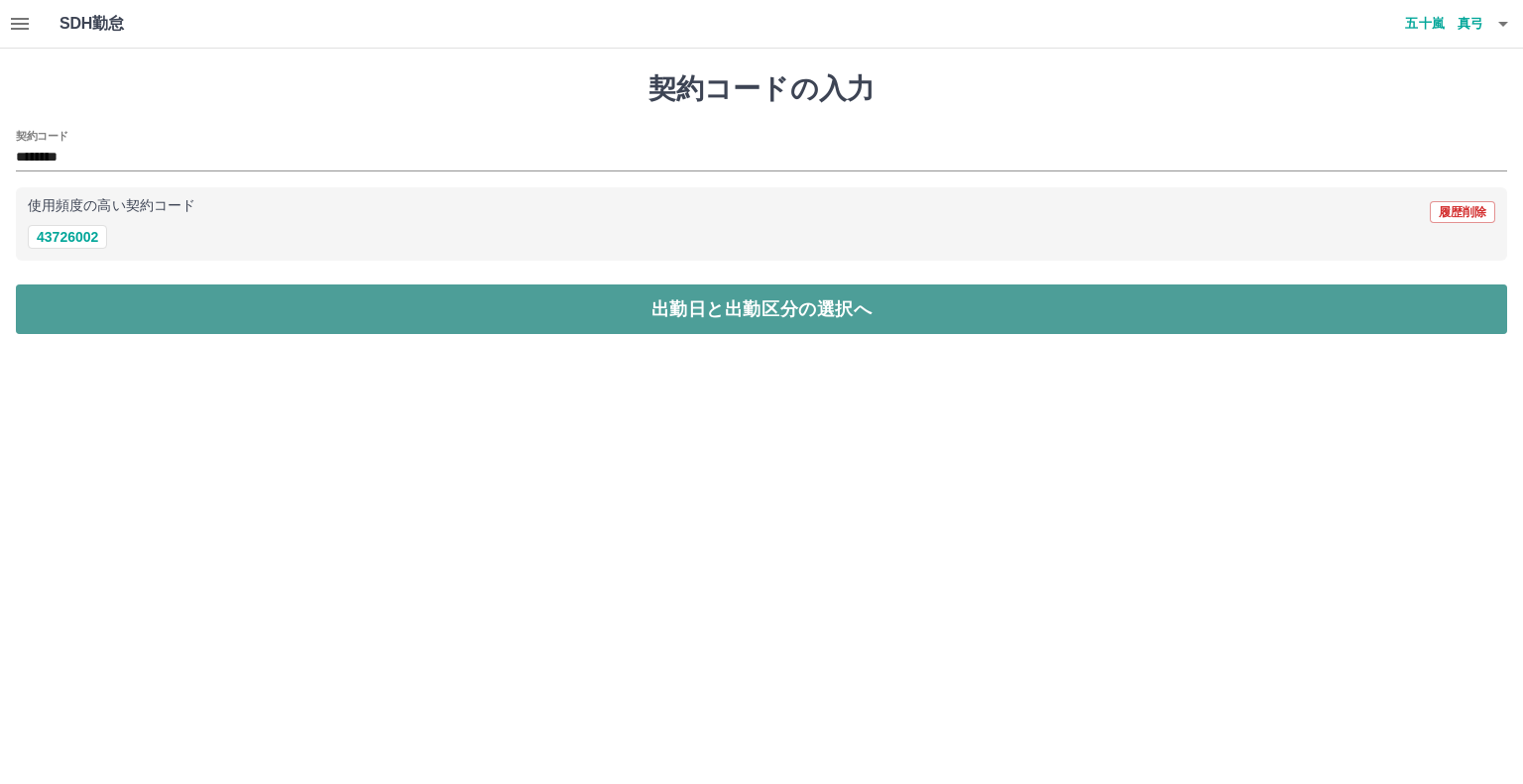 click on "出勤日と出勤区分の選択へ" at bounding box center (762, 309) 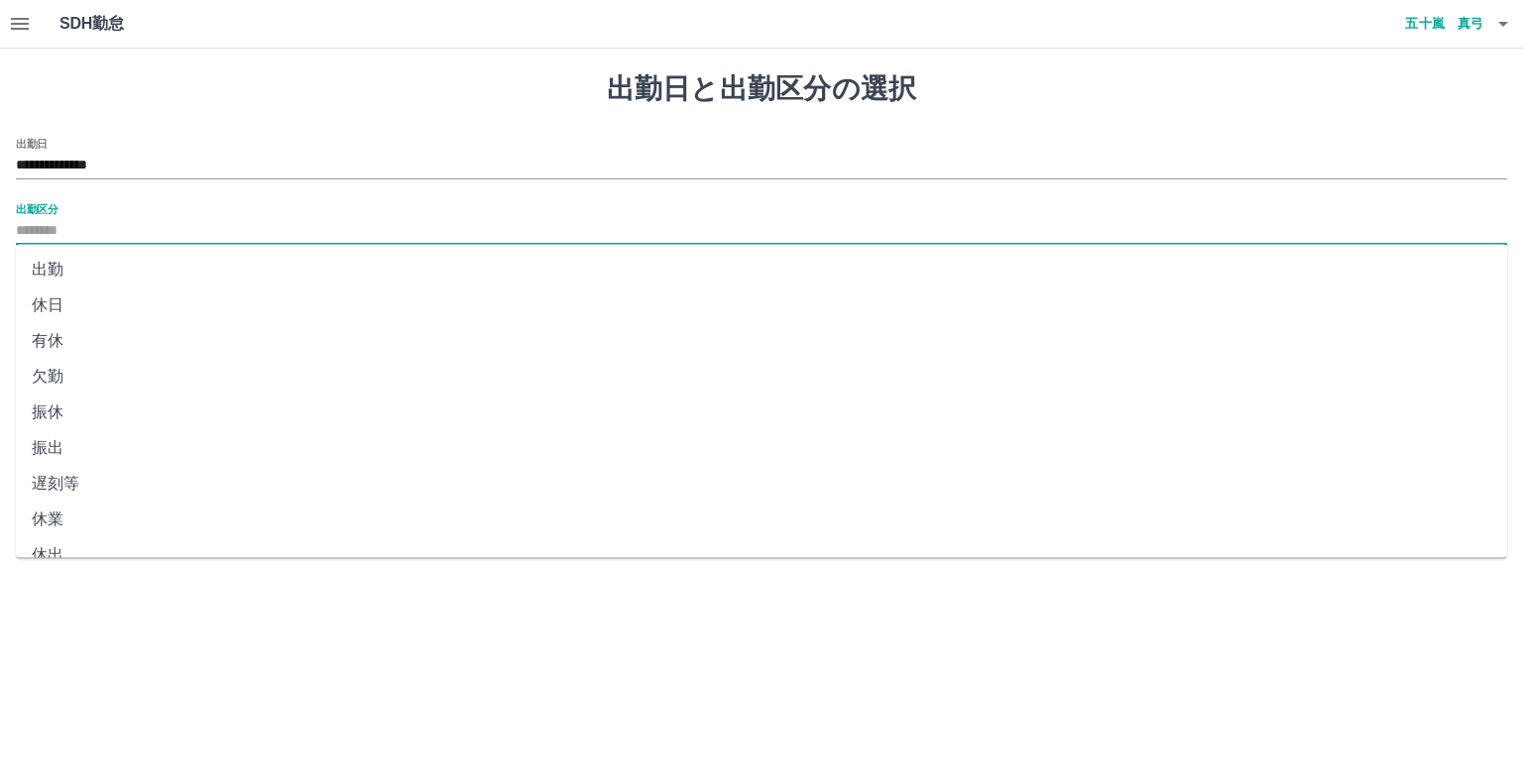 click on "出勤区分" at bounding box center (762, 231) 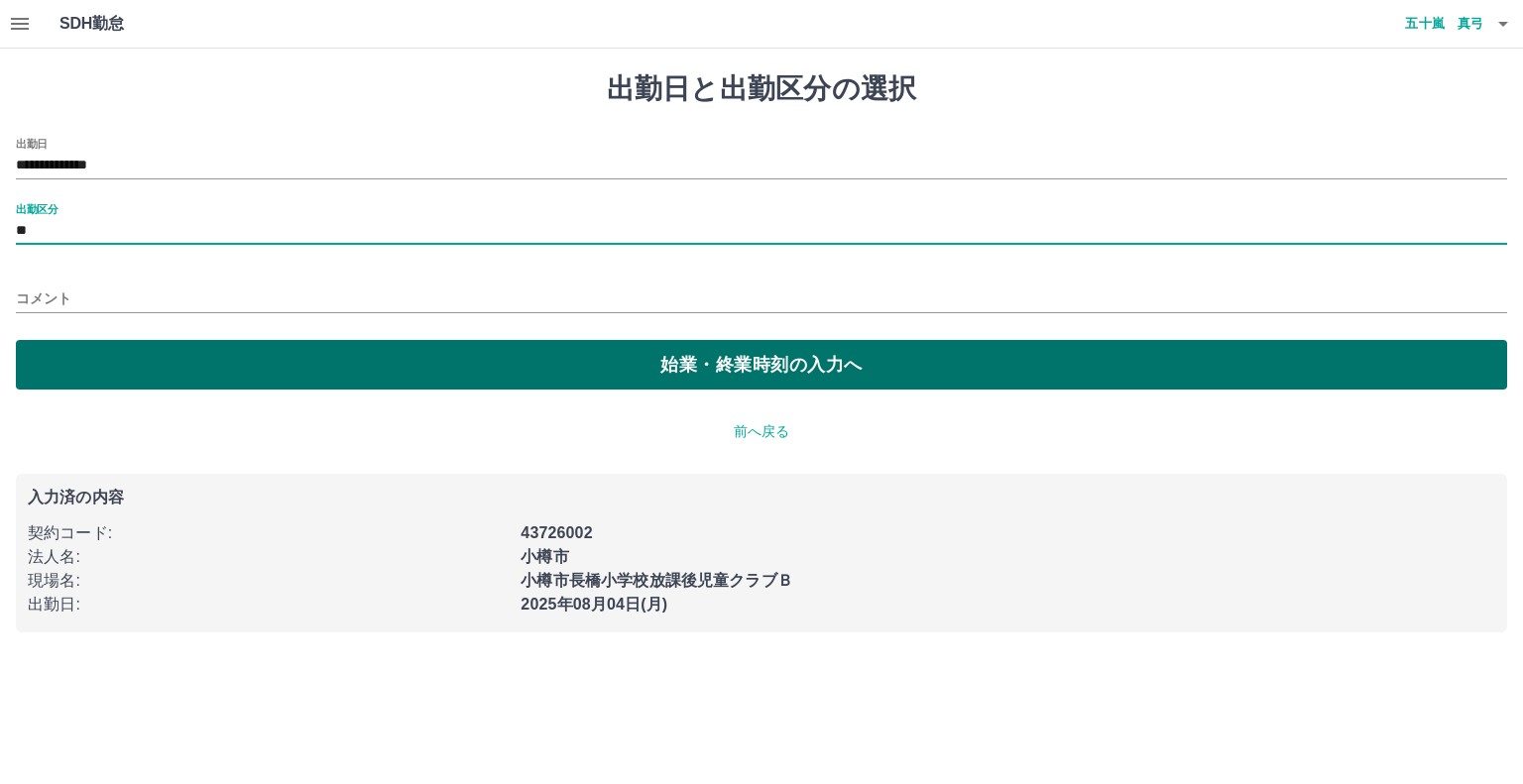 click on "始業・終業時刻の入力へ" at bounding box center [762, 365] 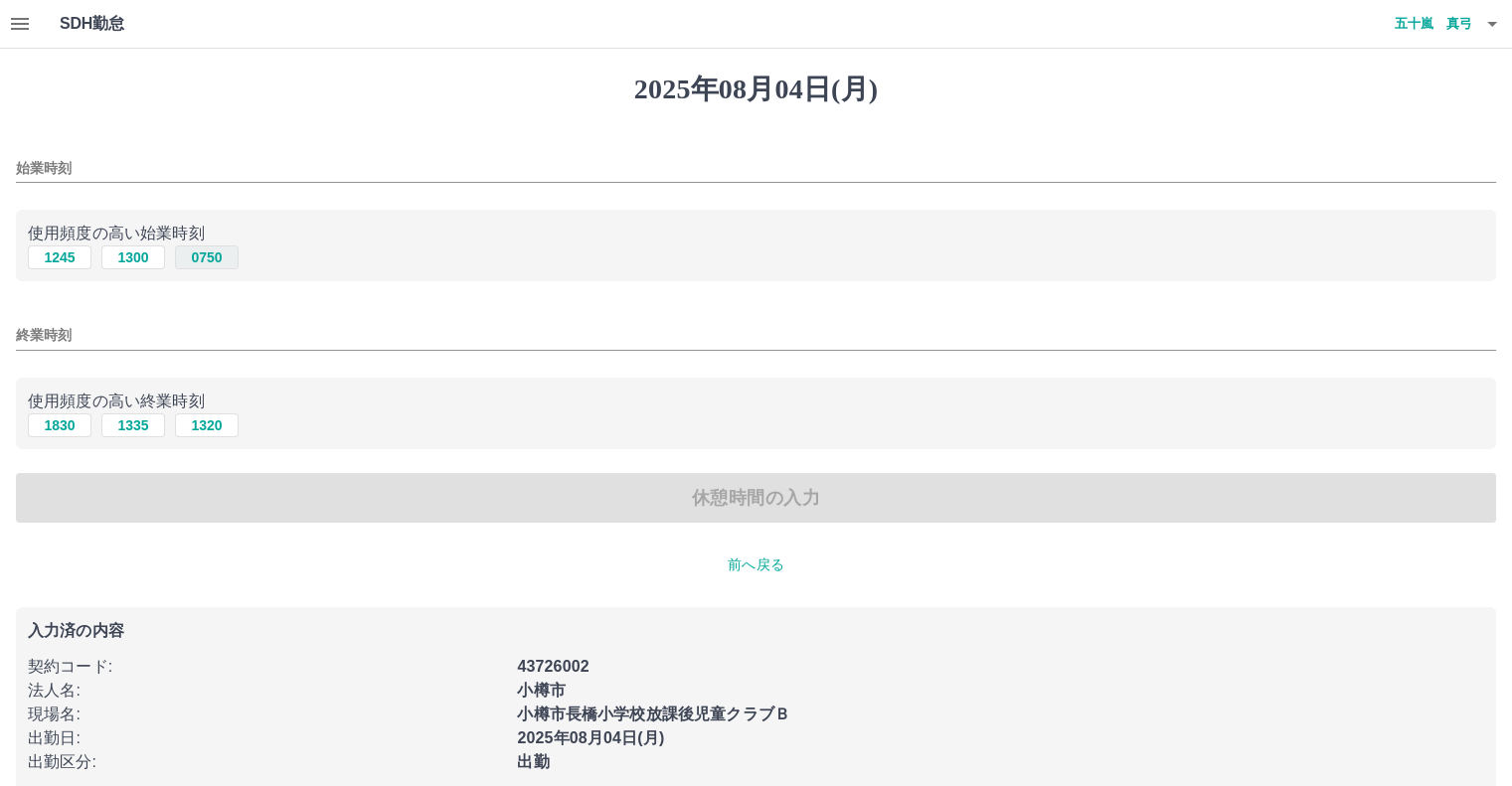 click on "0750" at bounding box center [207, 257] 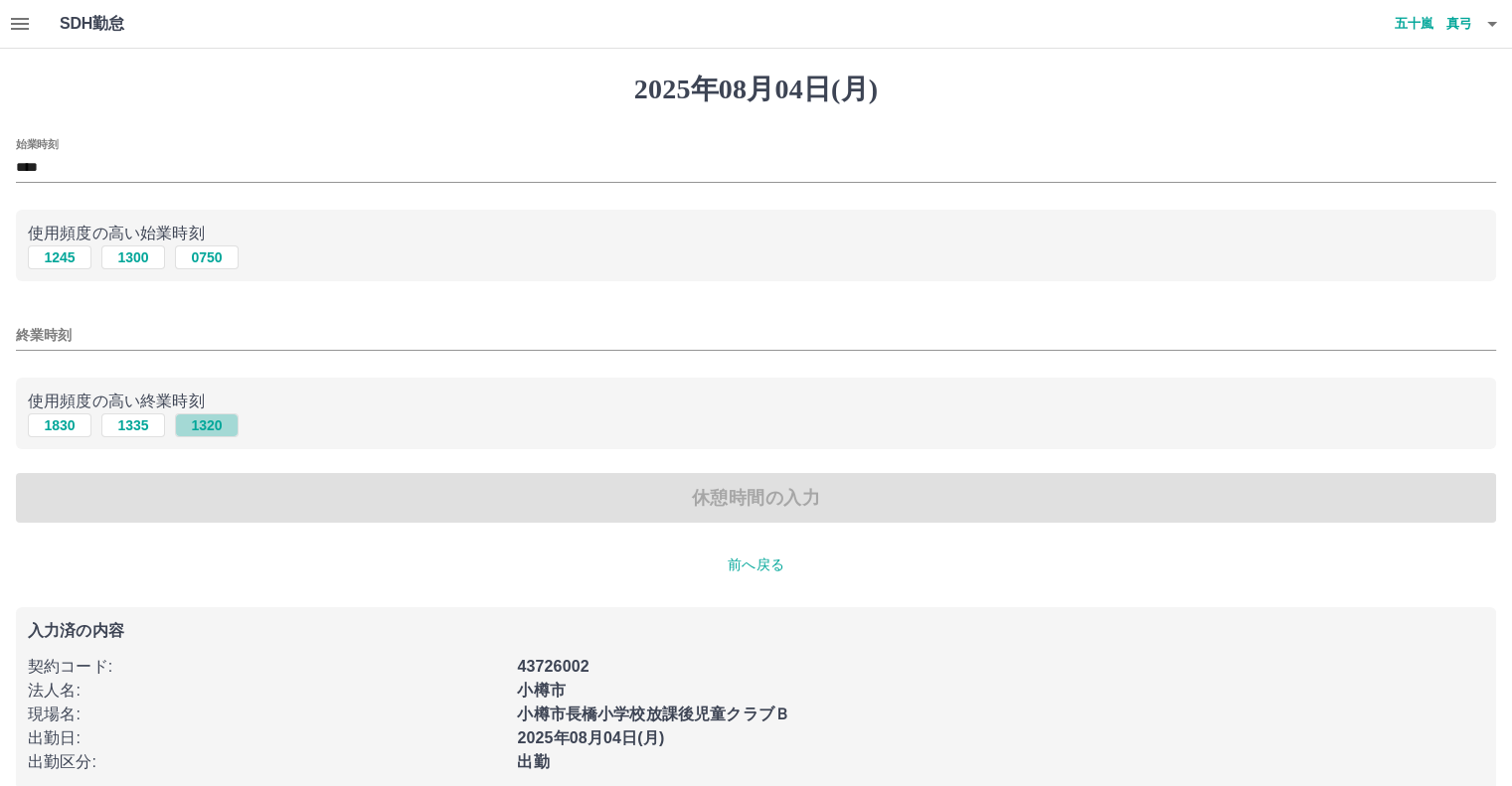 click on "1320" at bounding box center [207, 425] 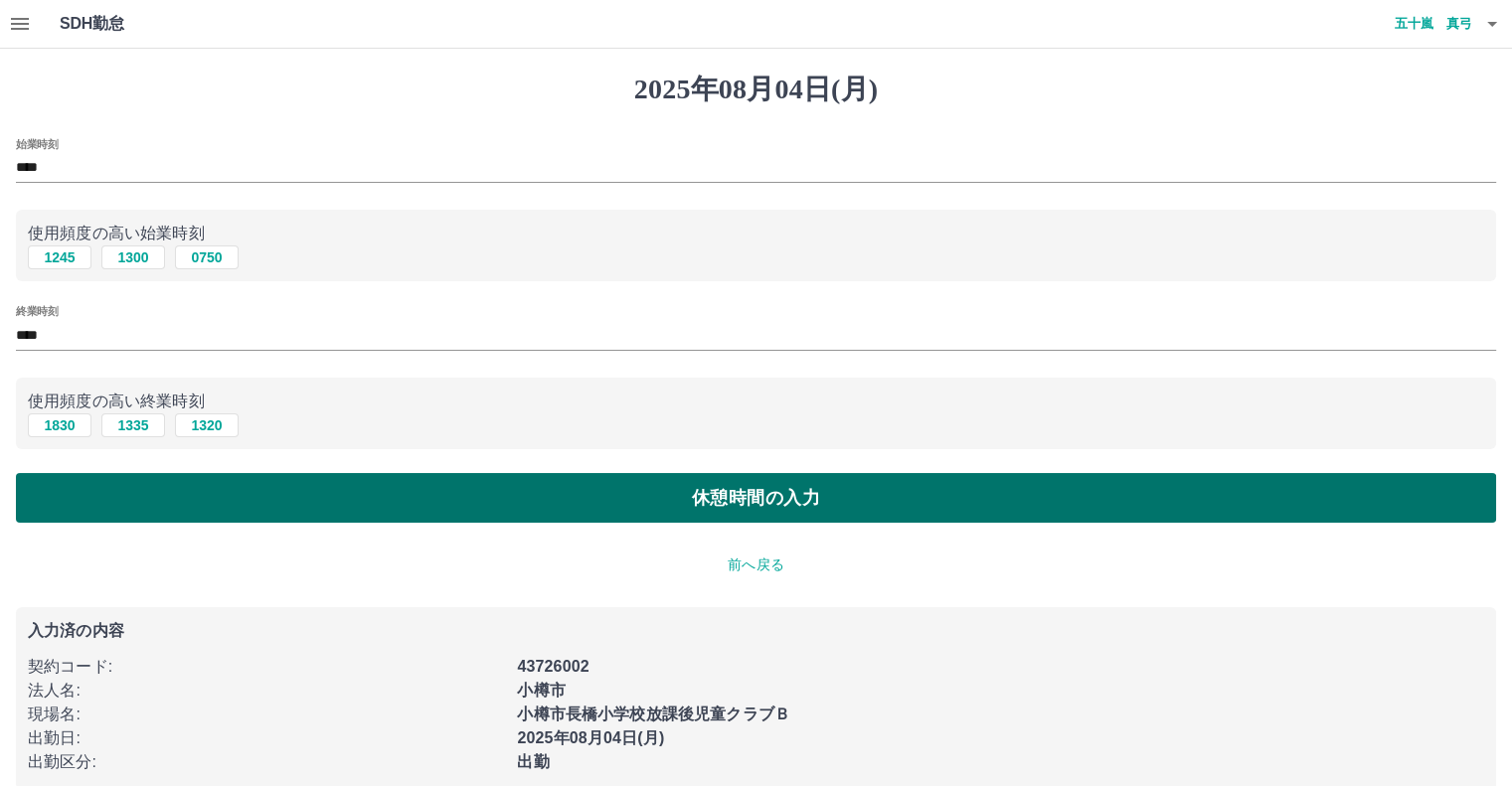 click on "休憩時間の入力" at bounding box center [756, 498] 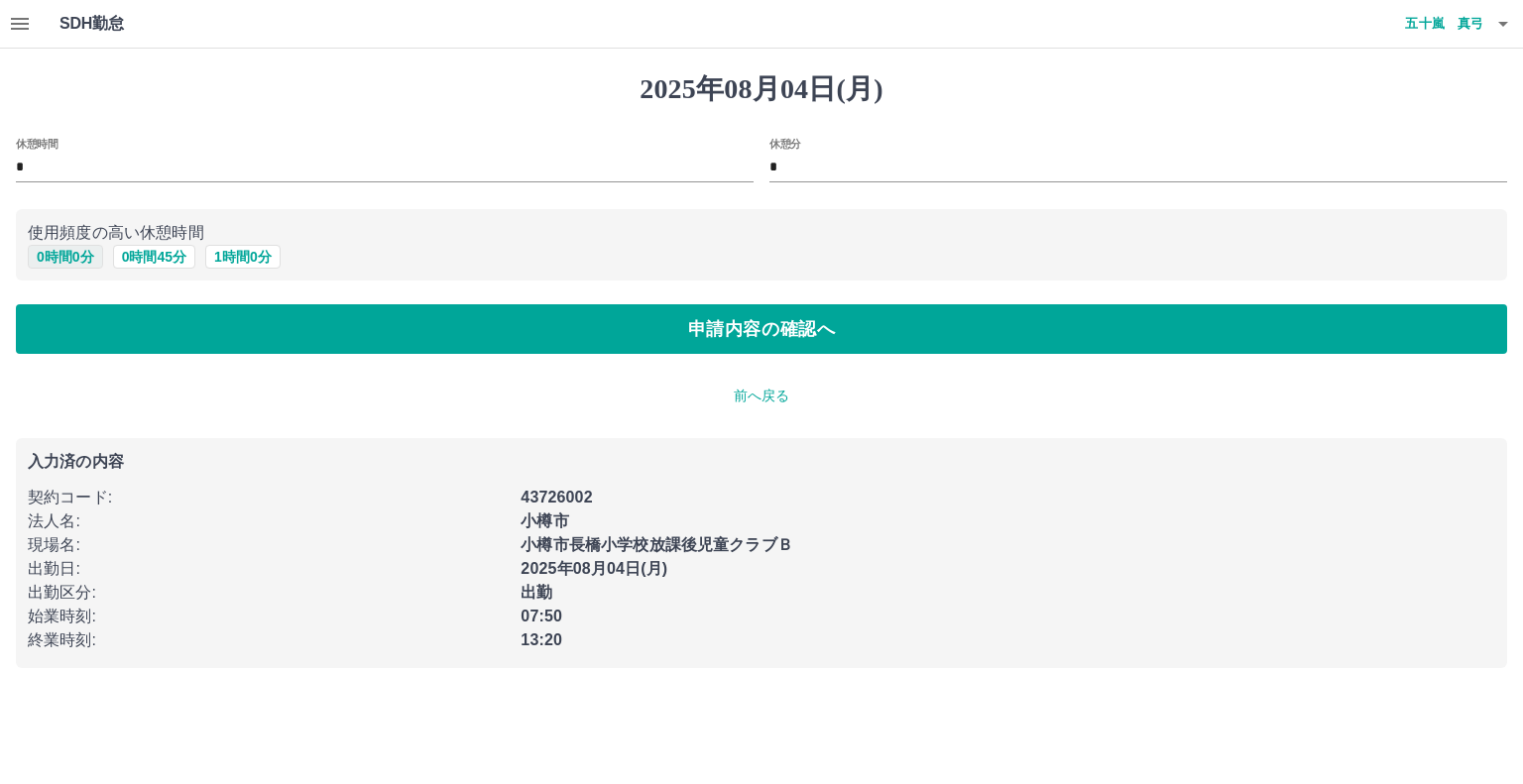 click on "0 時間 0 分" at bounding box center (65, 257) 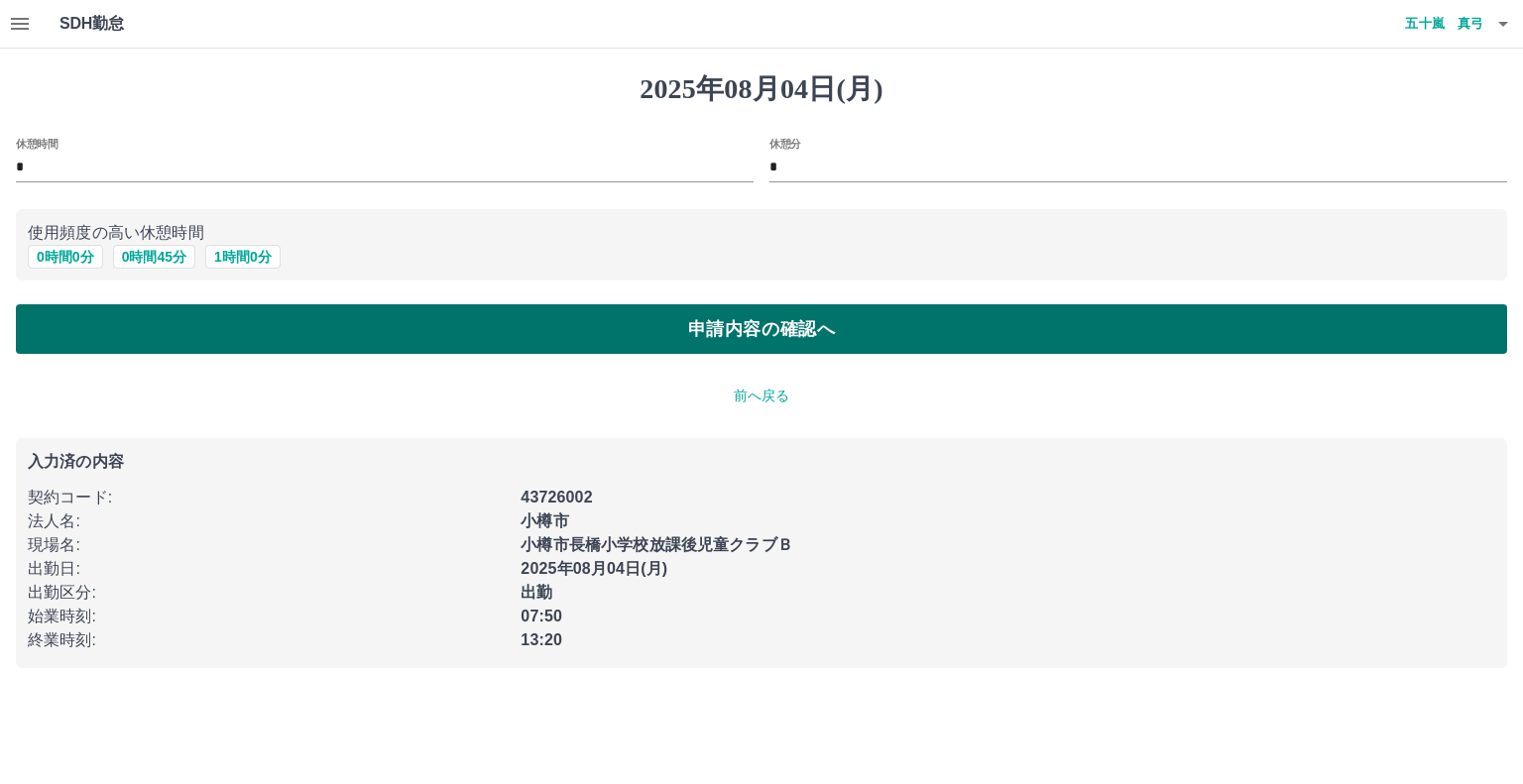click on "申請内容の確認へ" at bounding box center (762, 329) 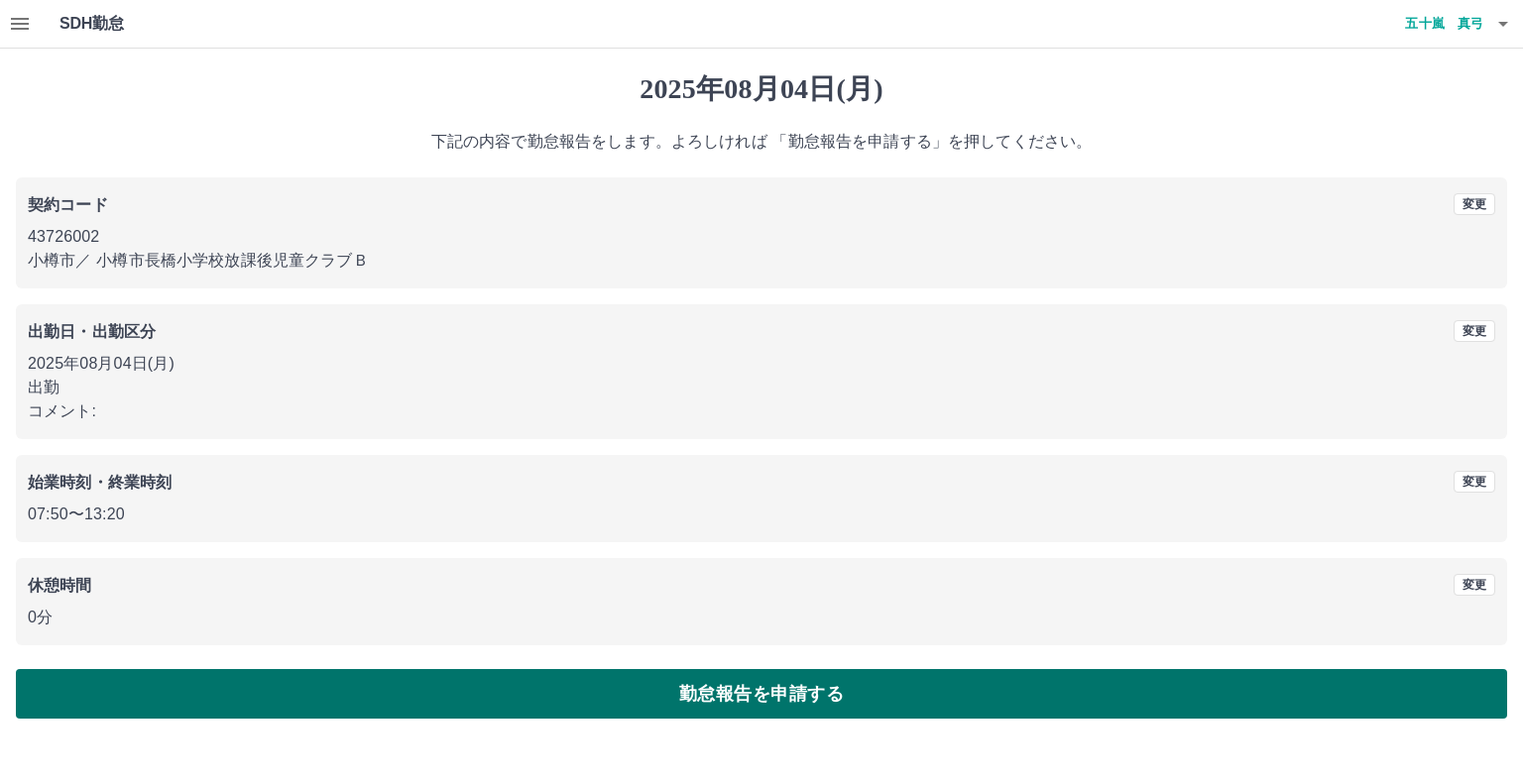 click on "勤怠報告を申請する" at bounding box center [762, 694] 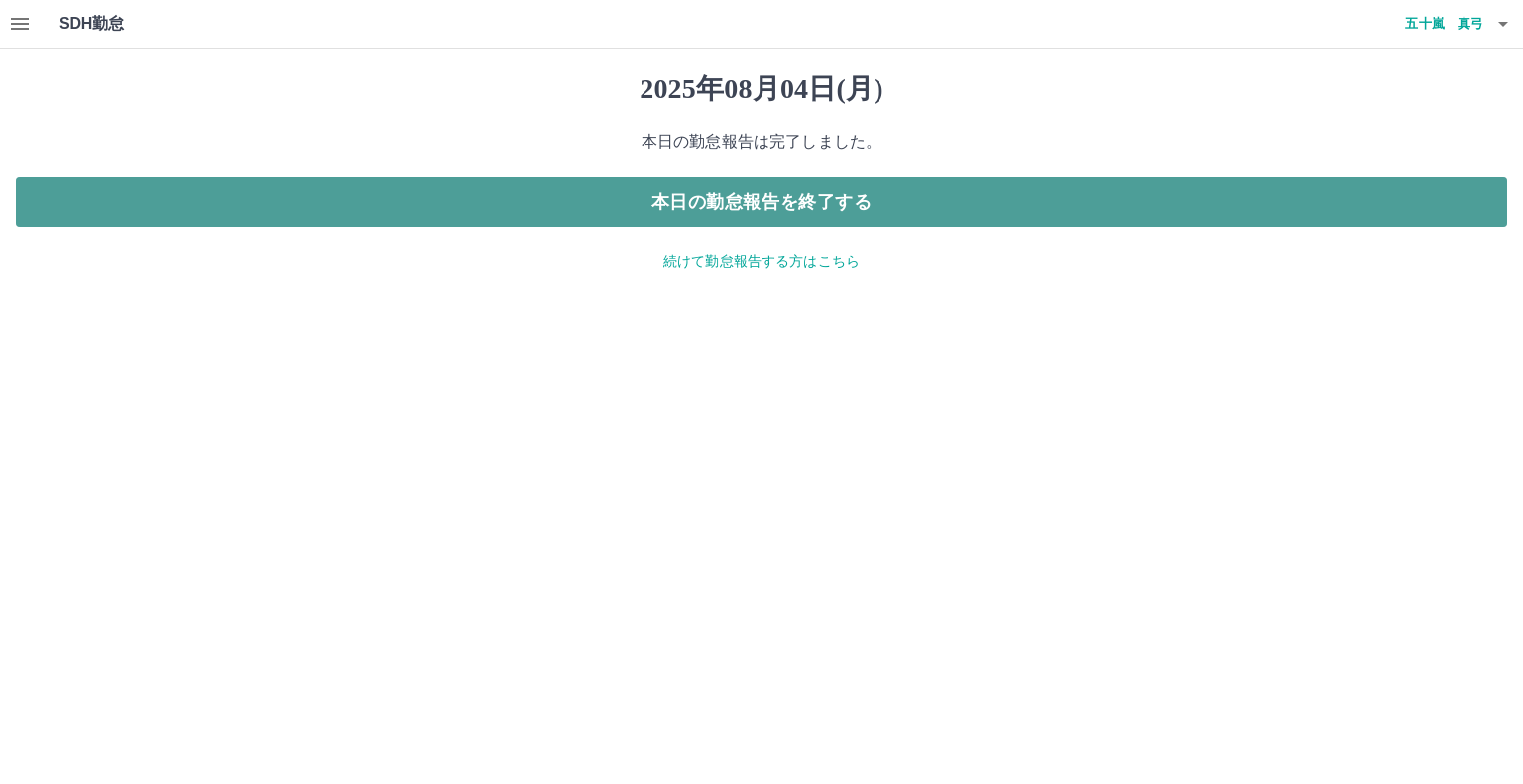 click on "本日の勤怠報告を終了する" at bounding box center (762, 202) 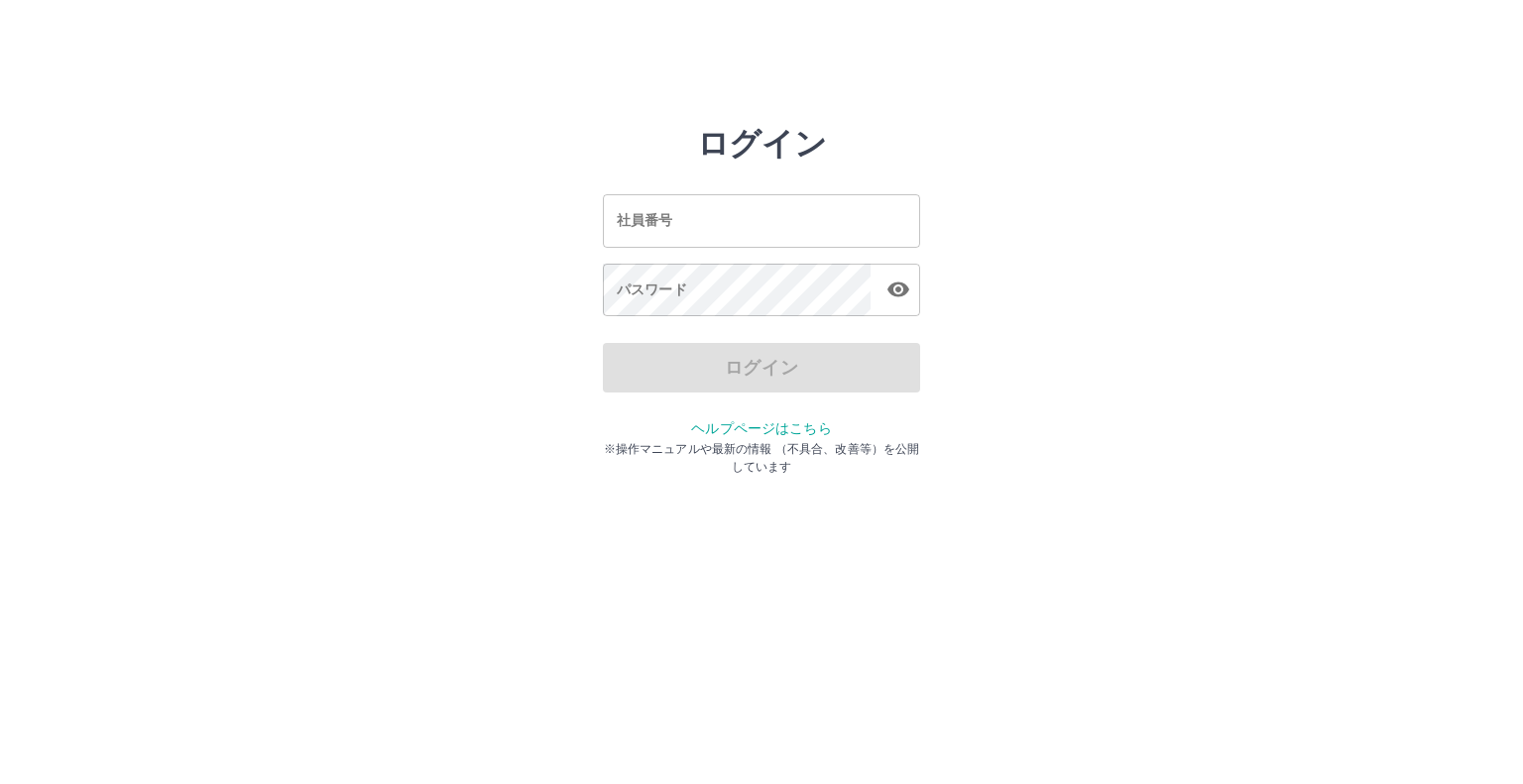 scroll, scrollTop: 0, scrollLeft: 0, axis: both 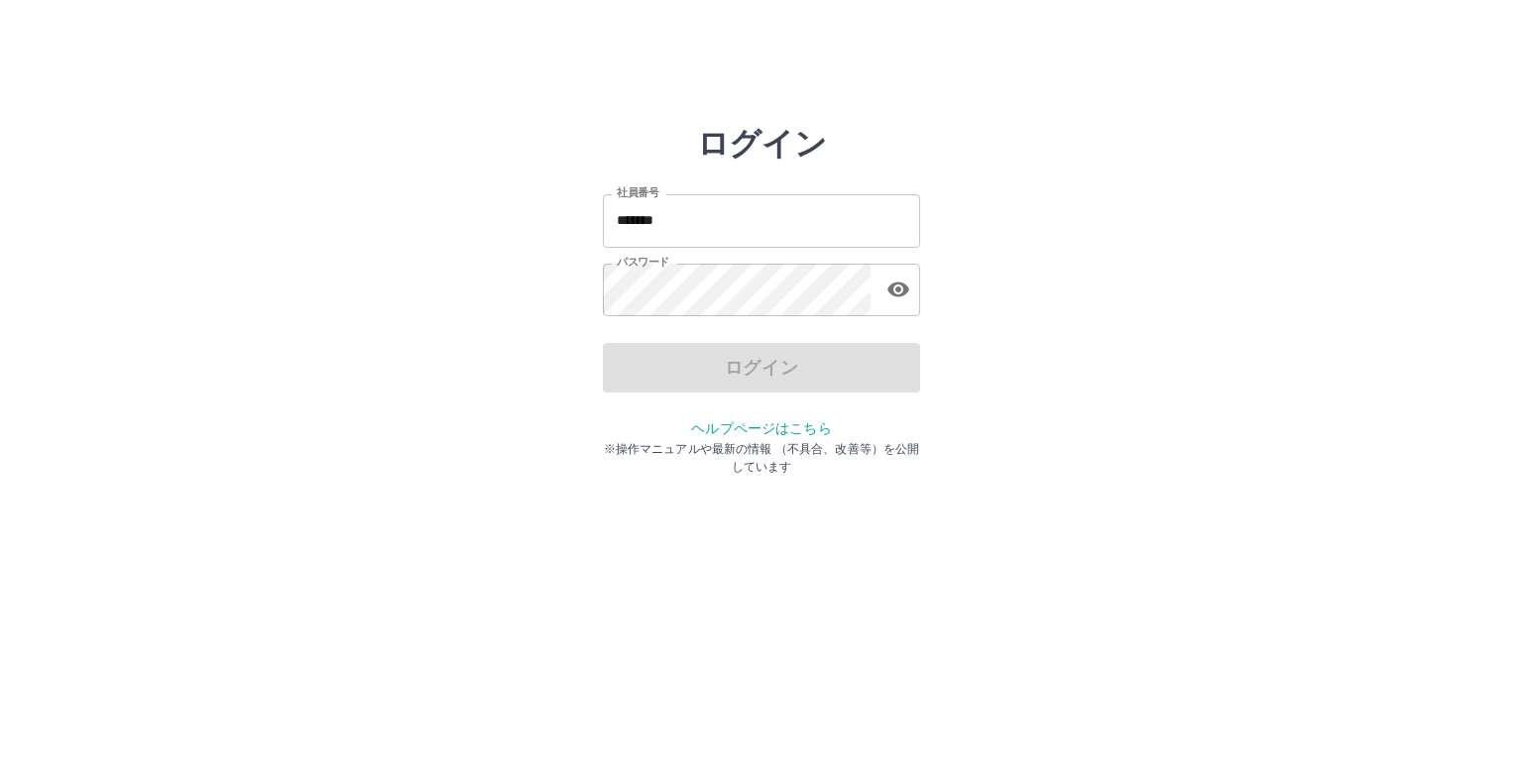 click on "*******" at bounding box center (762, 220) 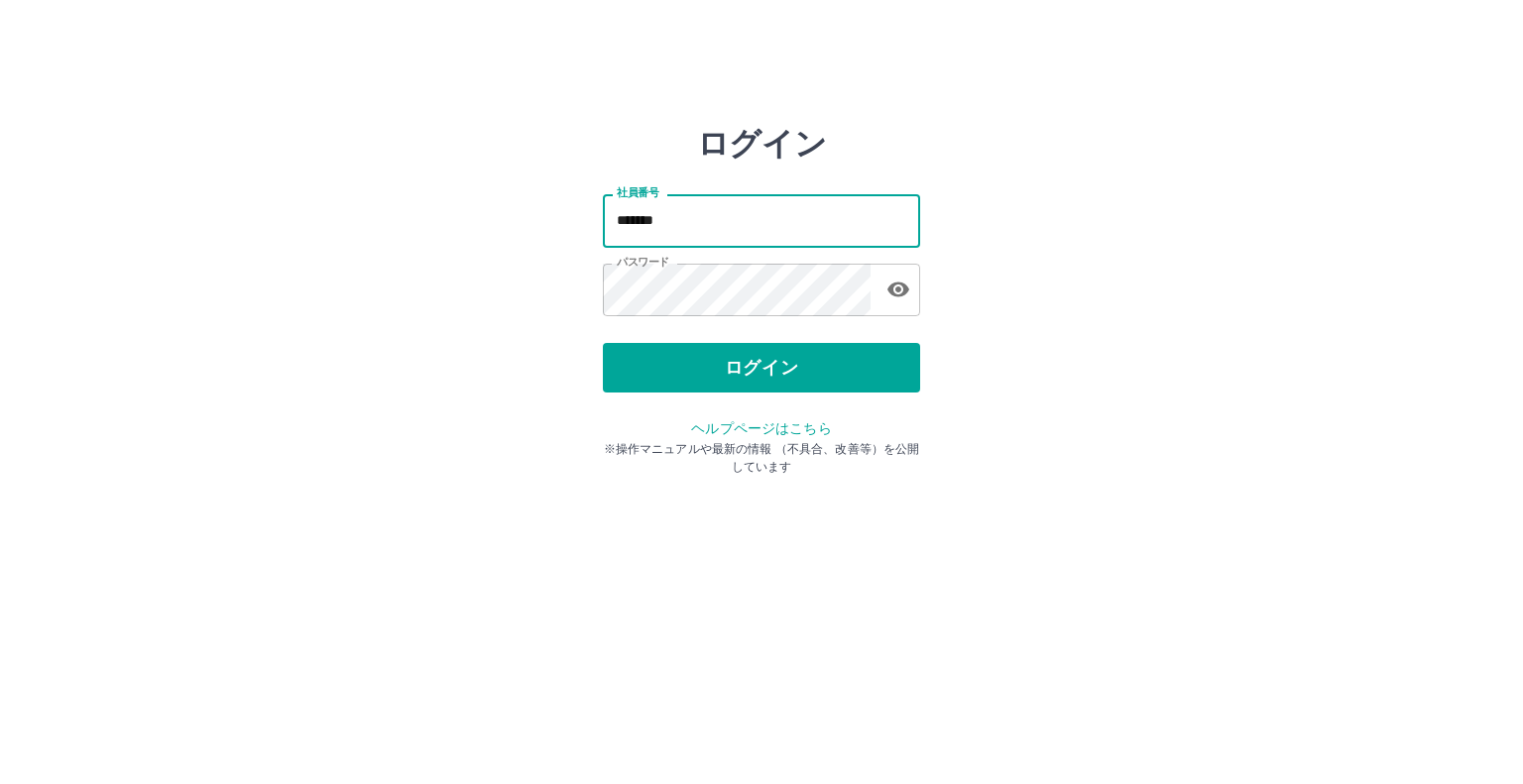 type on "*******" 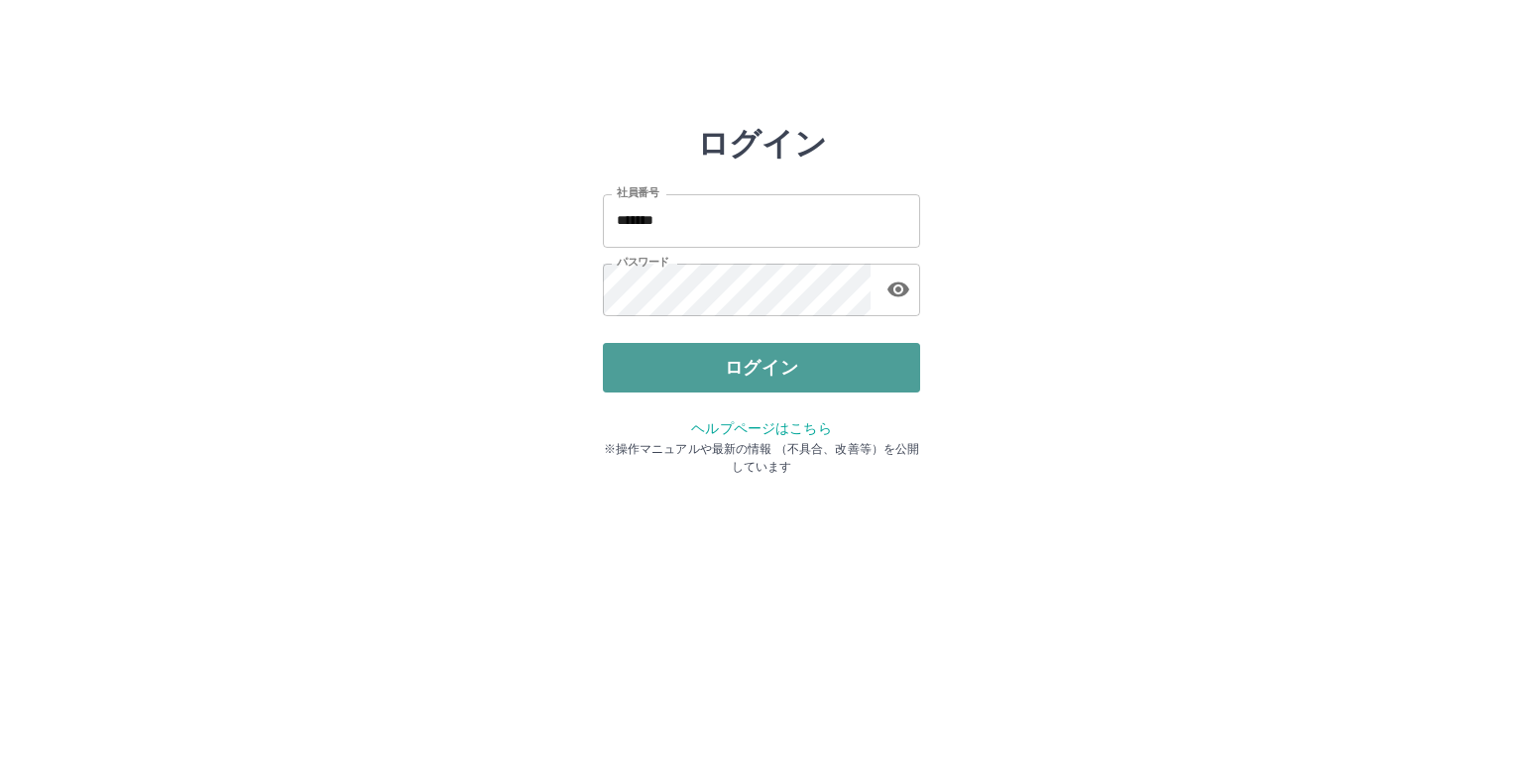 click on "ログイン" at bounding box center [762, 368] 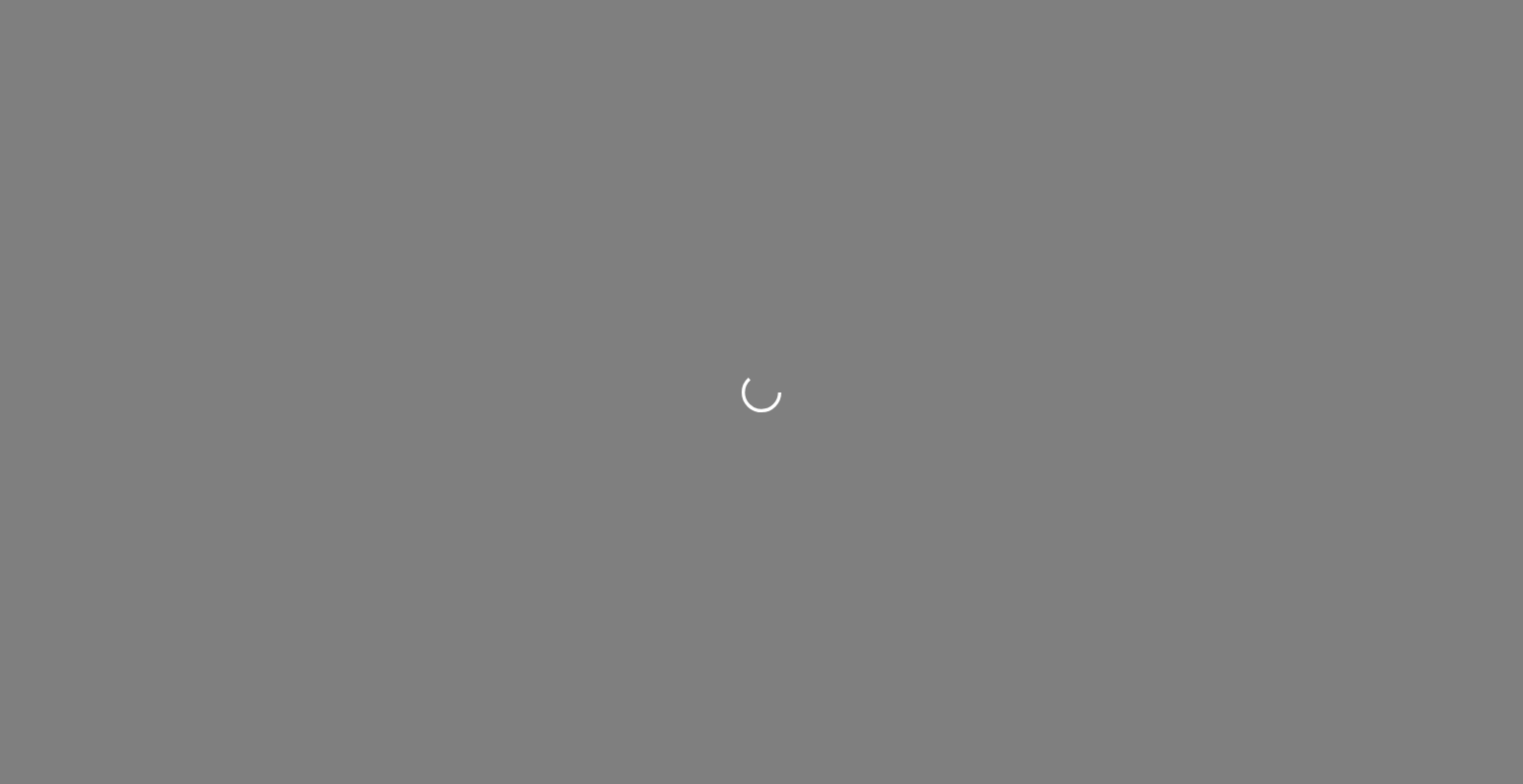 scroll, scrollTop: 0, scrollLeft: 0, axis: both 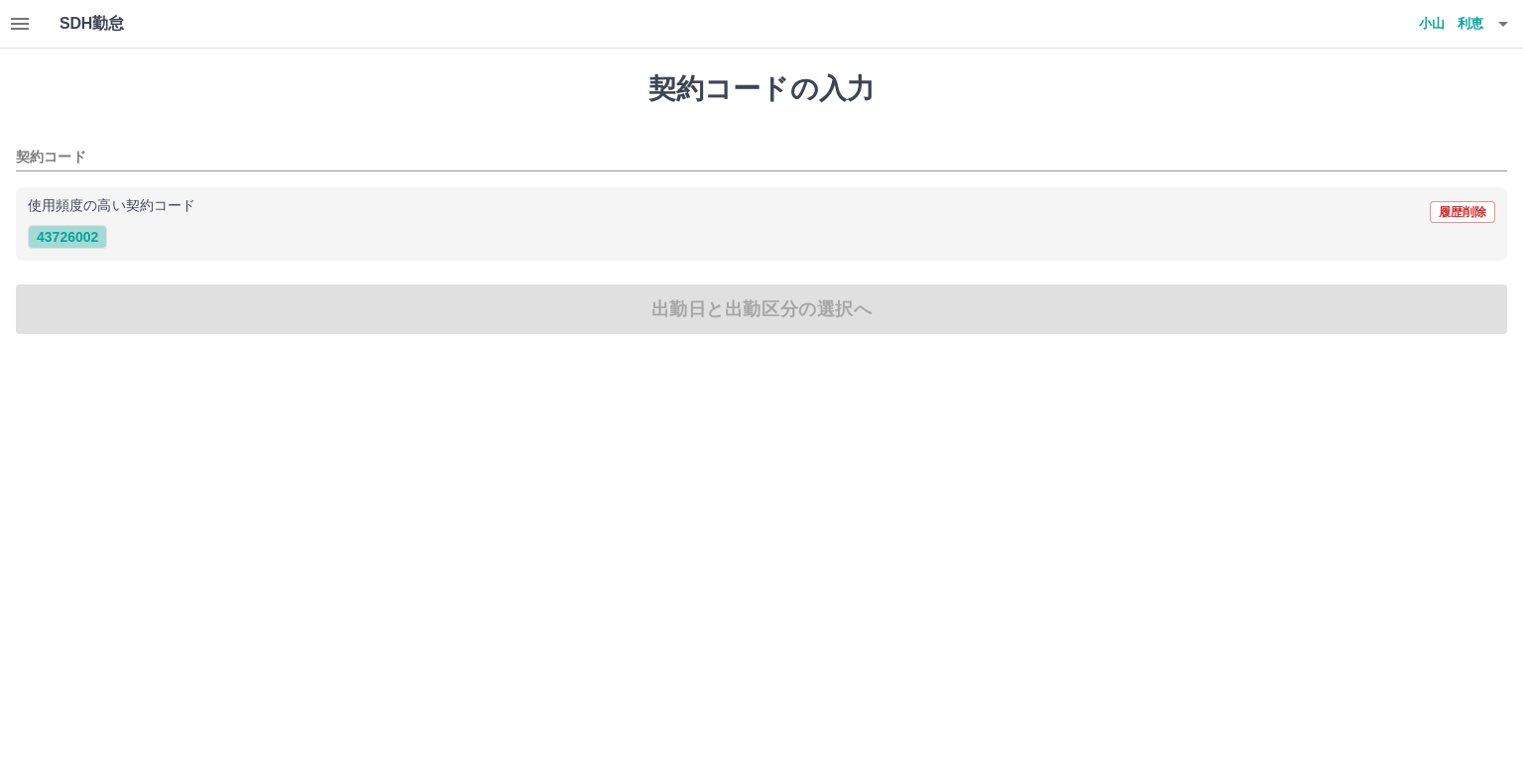 click on "43726002" at bounding box center [67, 237] 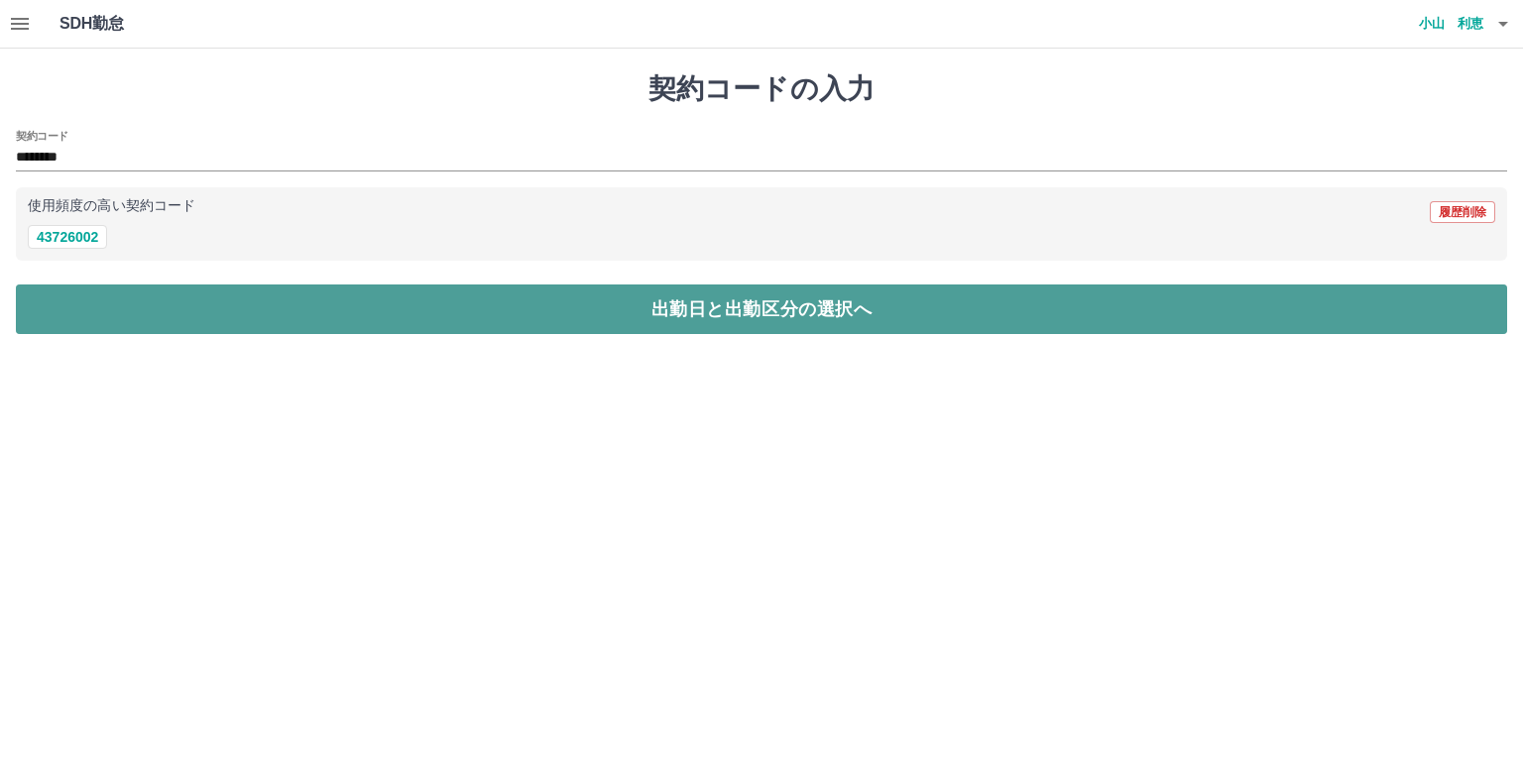 click on "出勤日と出勤区分の選択へ" at bounding box center [762, 309] 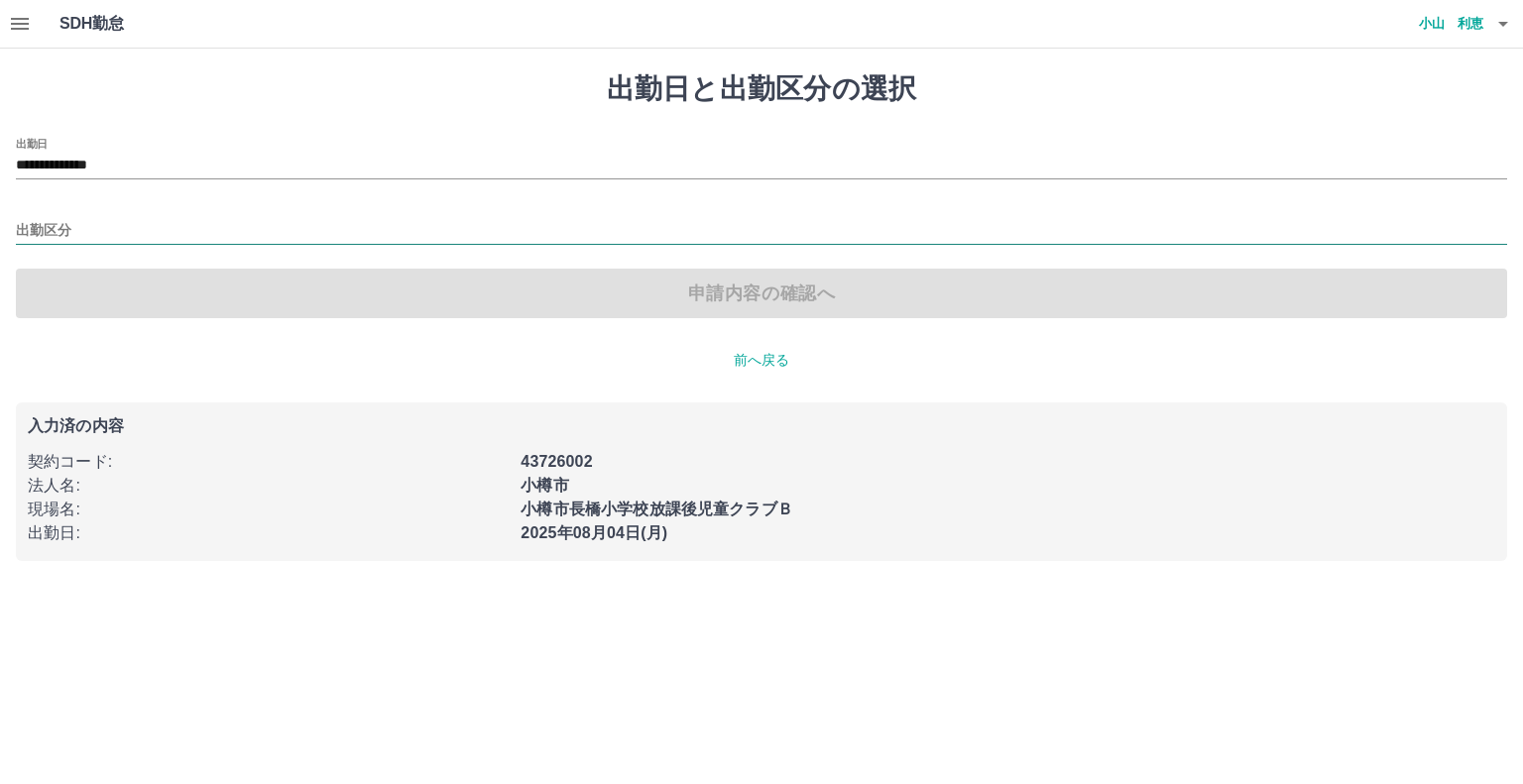 click on "出勤区分" at bounding box center [762, 231] 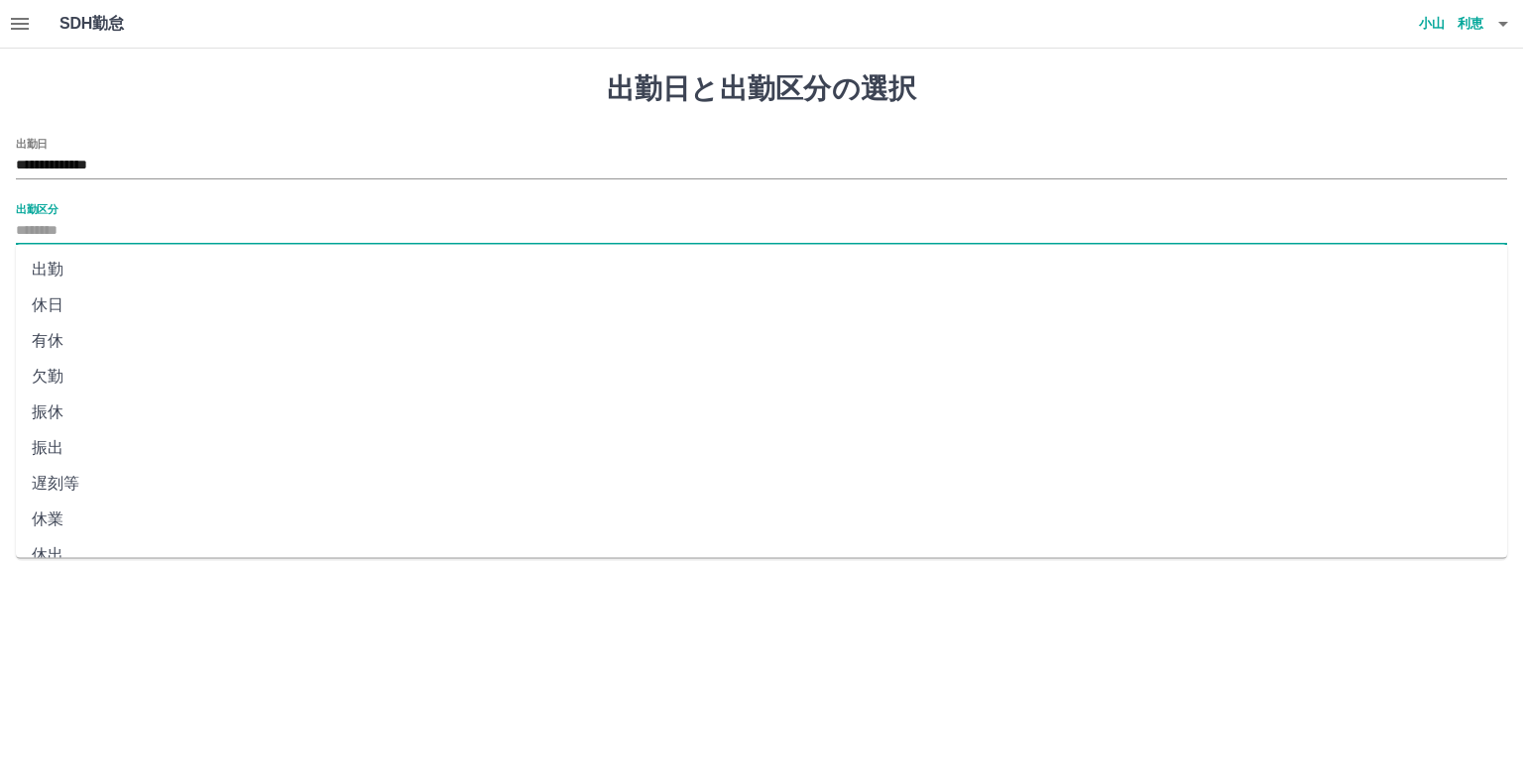 click on "出勤" at bounding box center [762, 270] 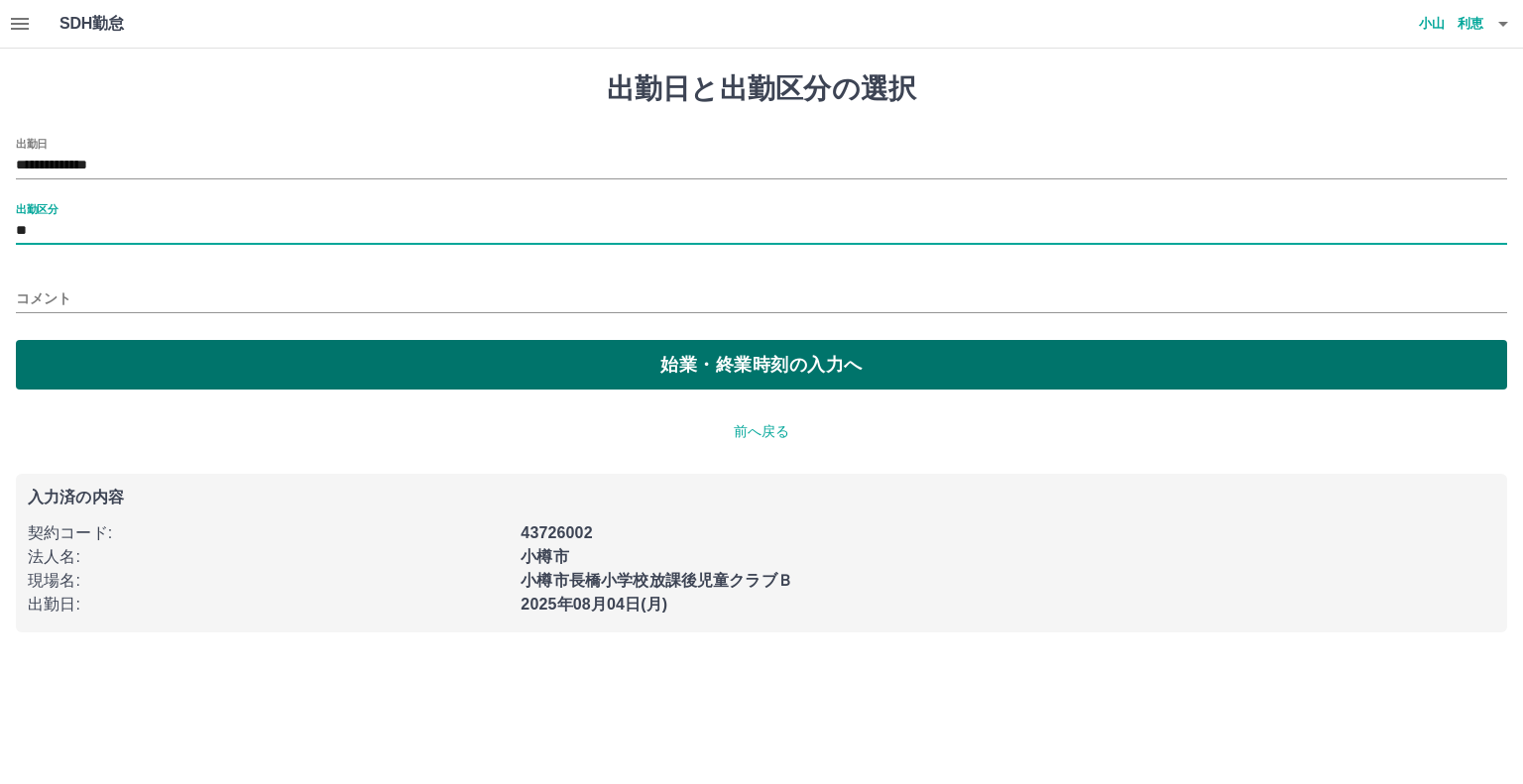 click on "始業・終業時刻の入力へ" at bounding box center [762, 365] 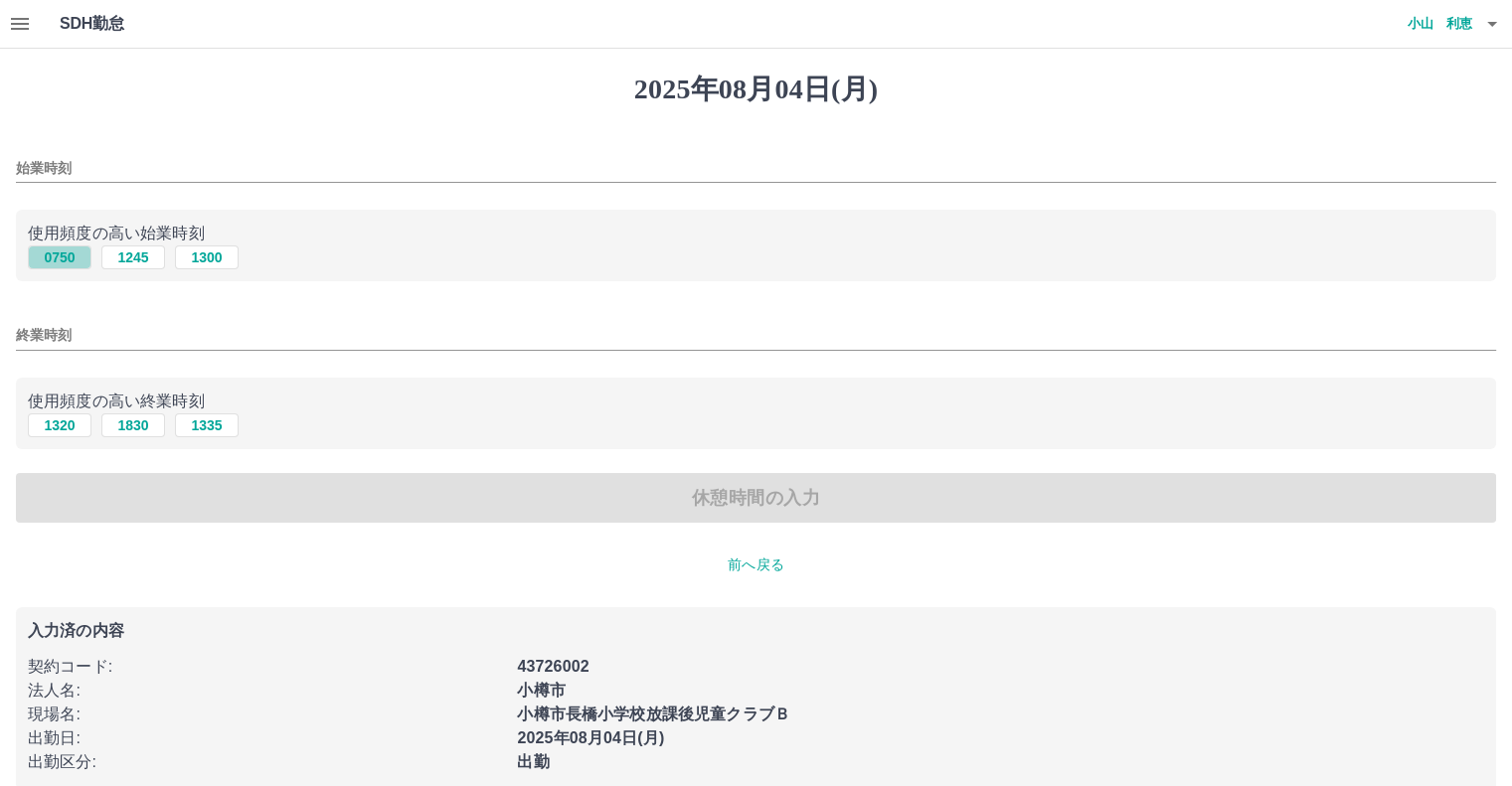 click on "0750" at bounding box center (60, 257) 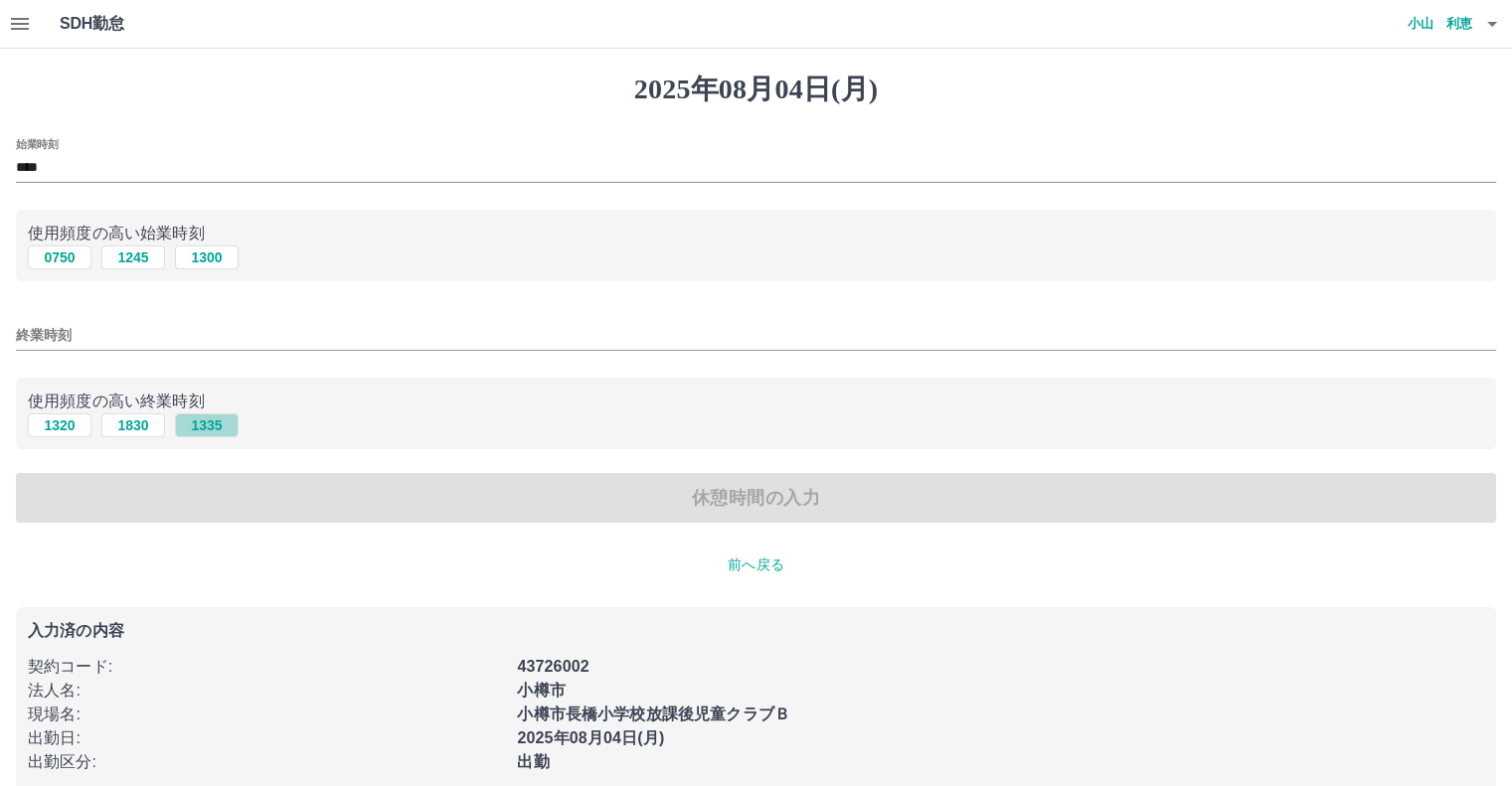 click on "1335" at bounding box center [207, 425] 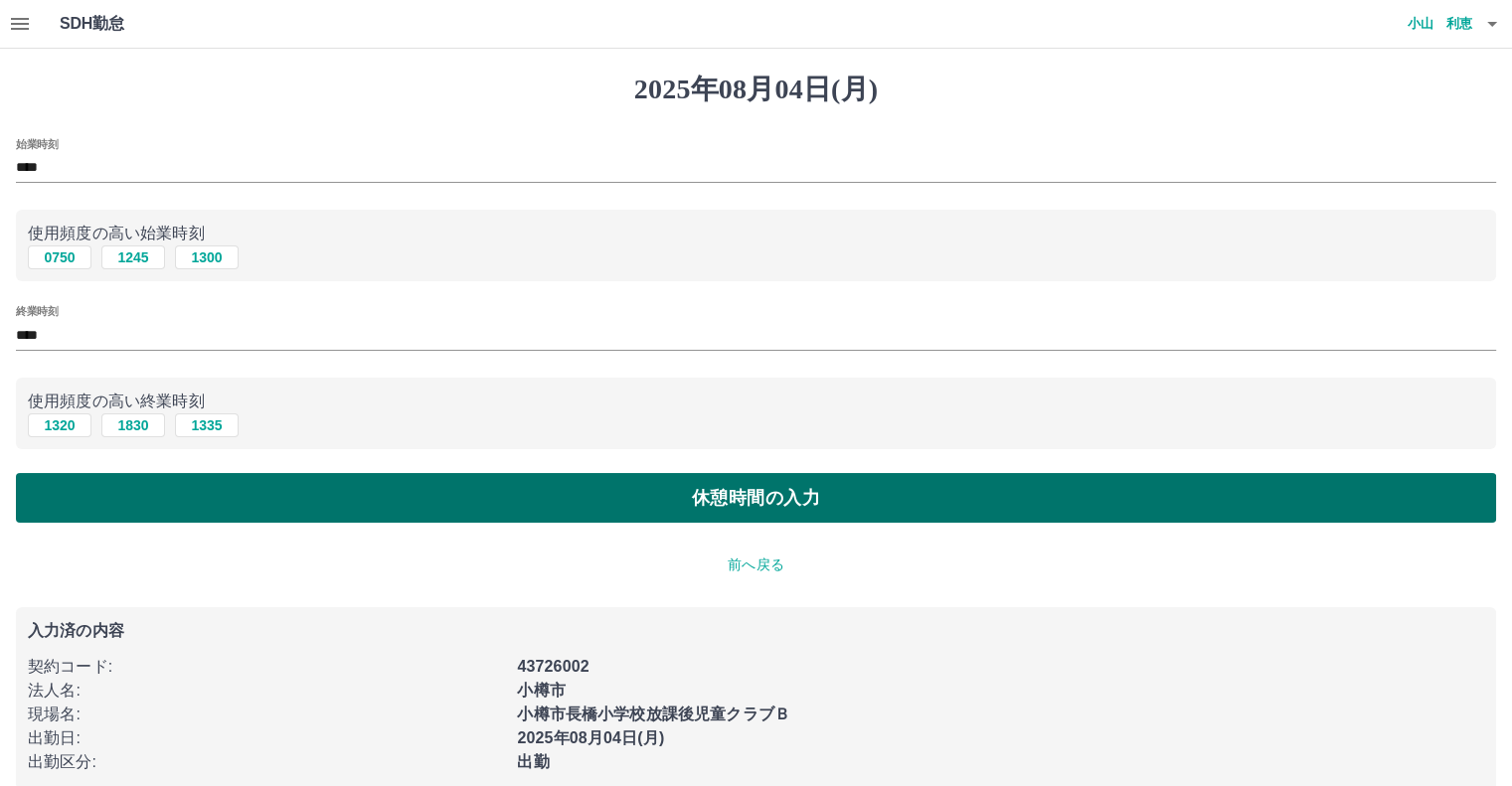 click on "休憩時間の入力" at bounding box center [756, 498] 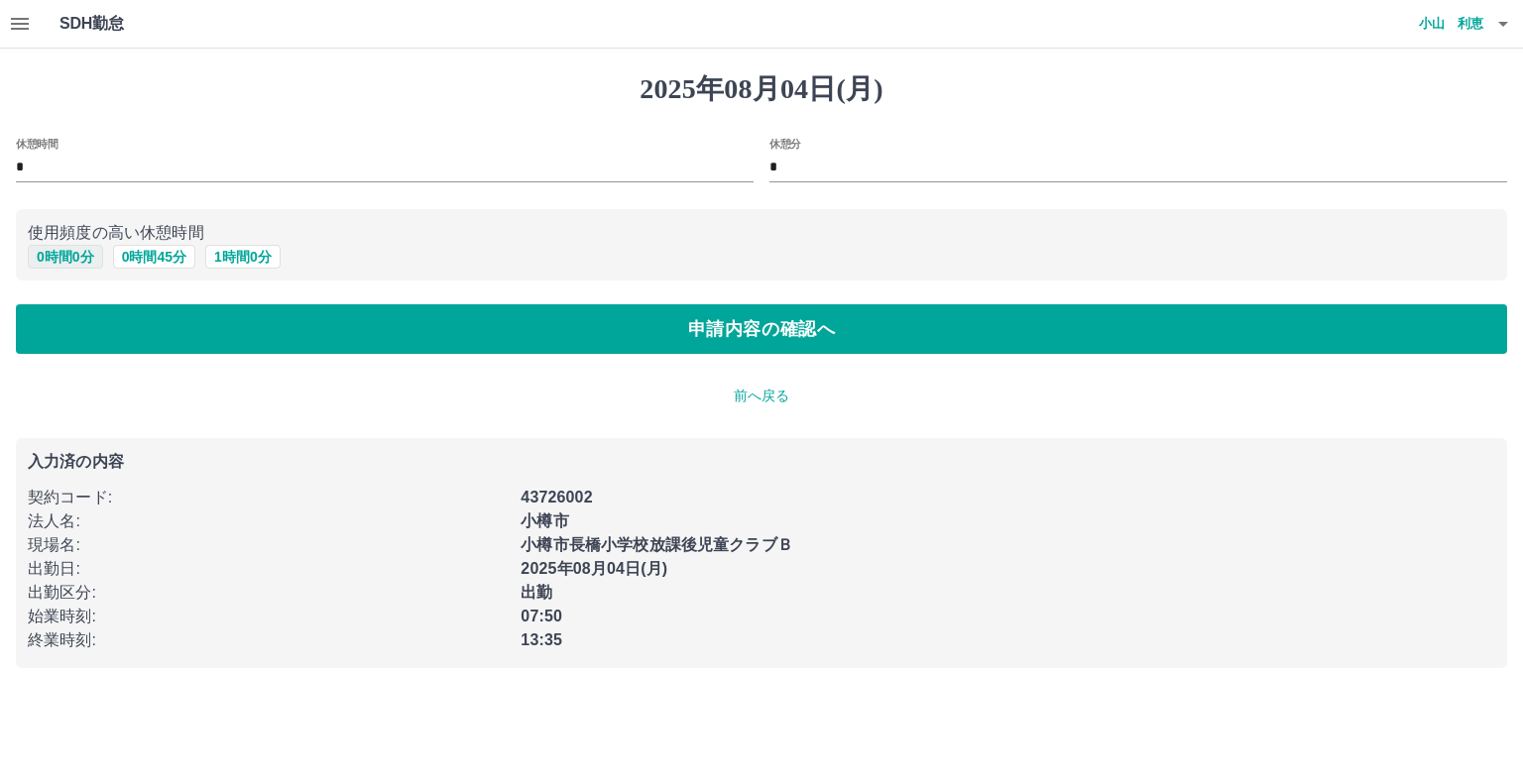click on "0 時間 0 分" at bounding box center (65, 257) 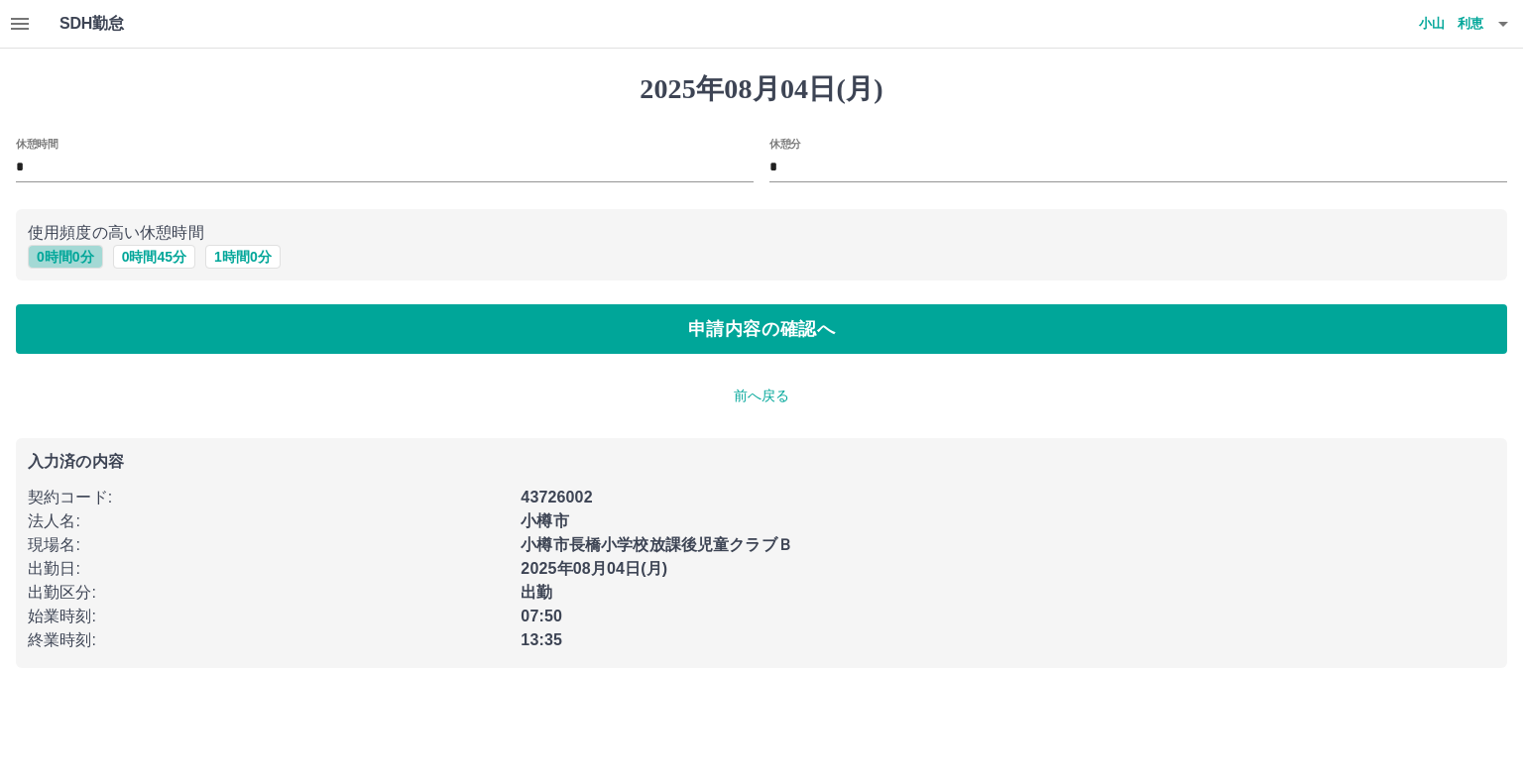 click on "0 時間 0 分" at bounding box center [65, 257] 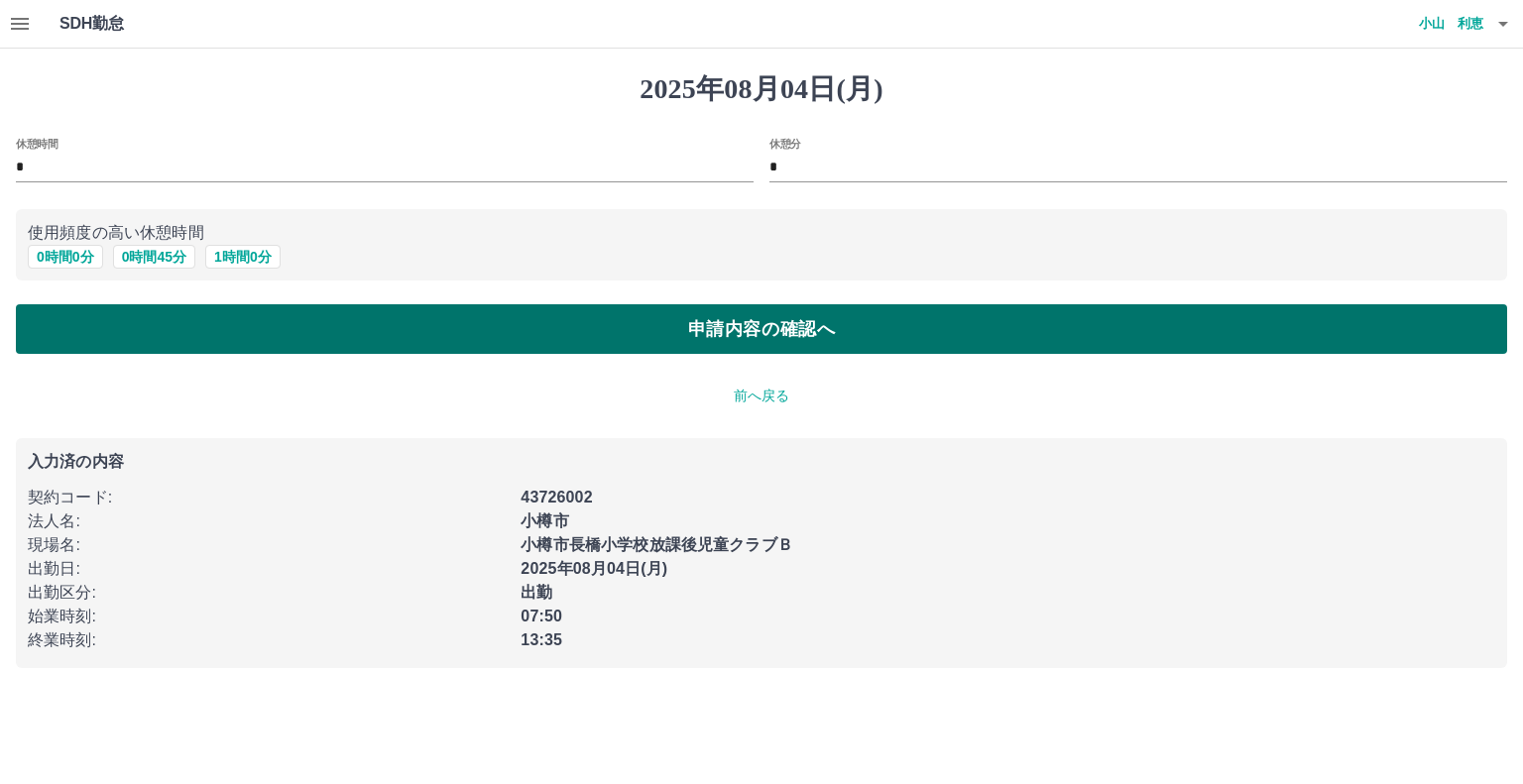 click on "申請内容の確認へ" at bounding box center [762, 329] 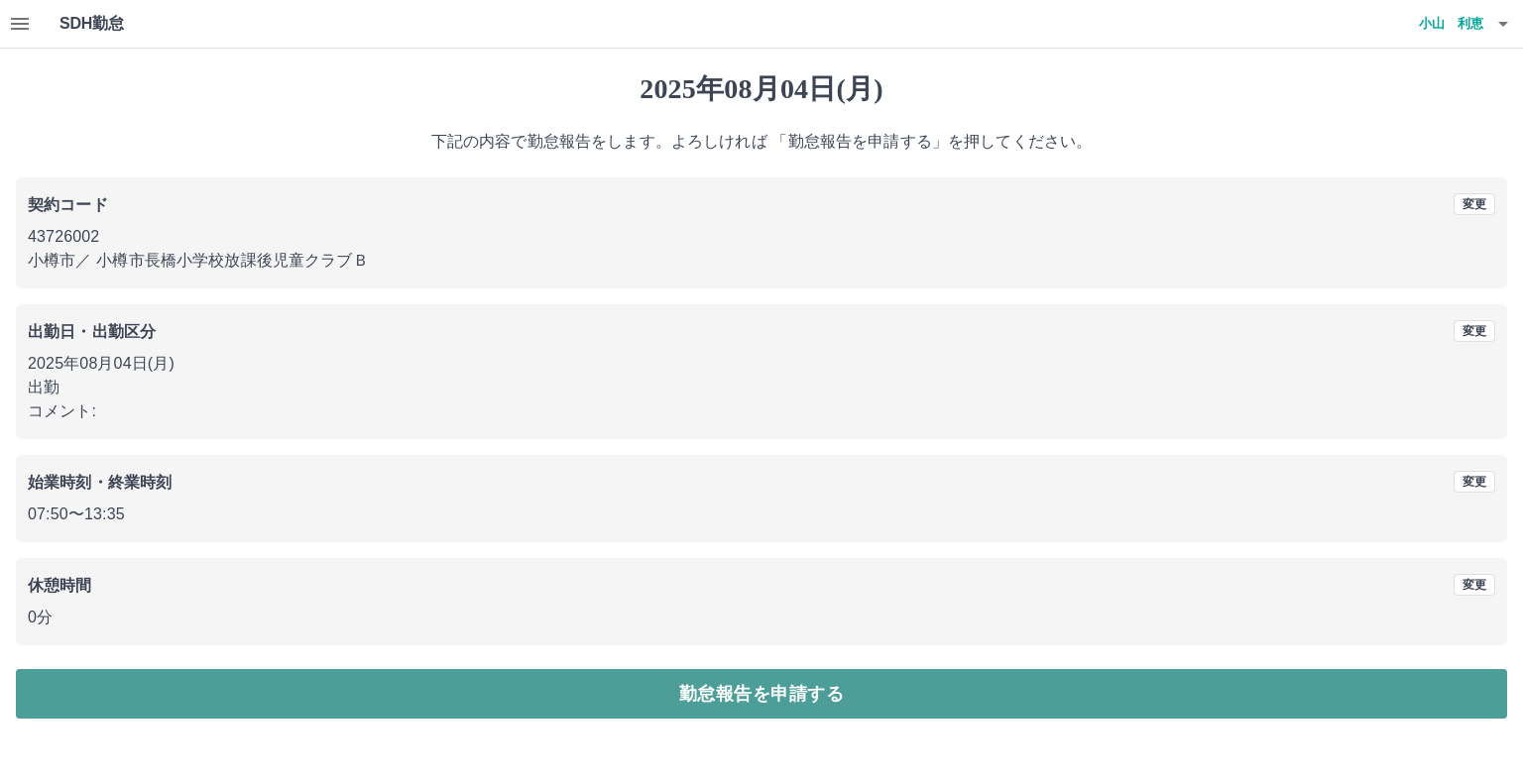 click on "勤怠報告を申請する" at bounding box center (762, 694) 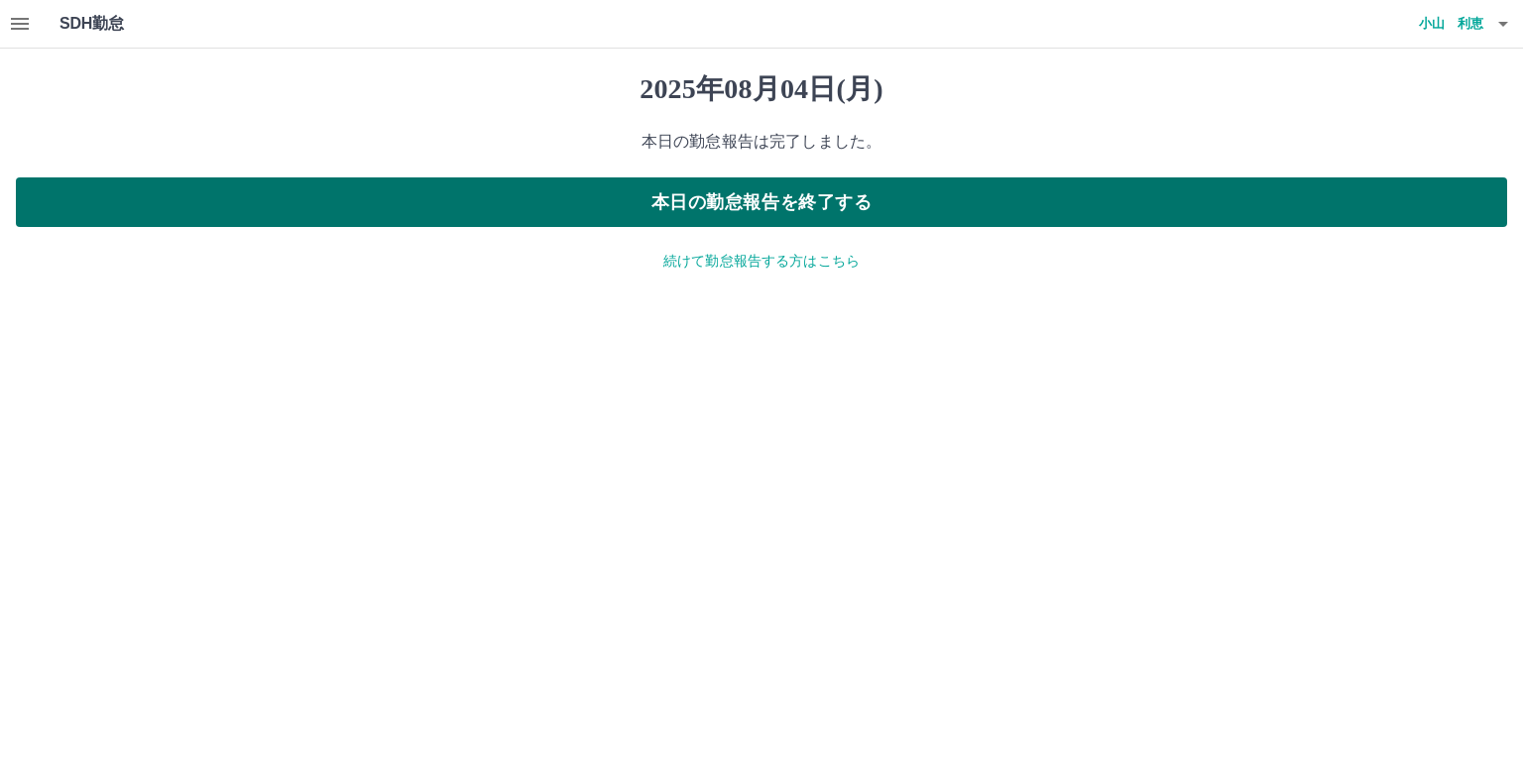 click on "本日の勤怠報告を終了する" at bounding box center [762, 202] 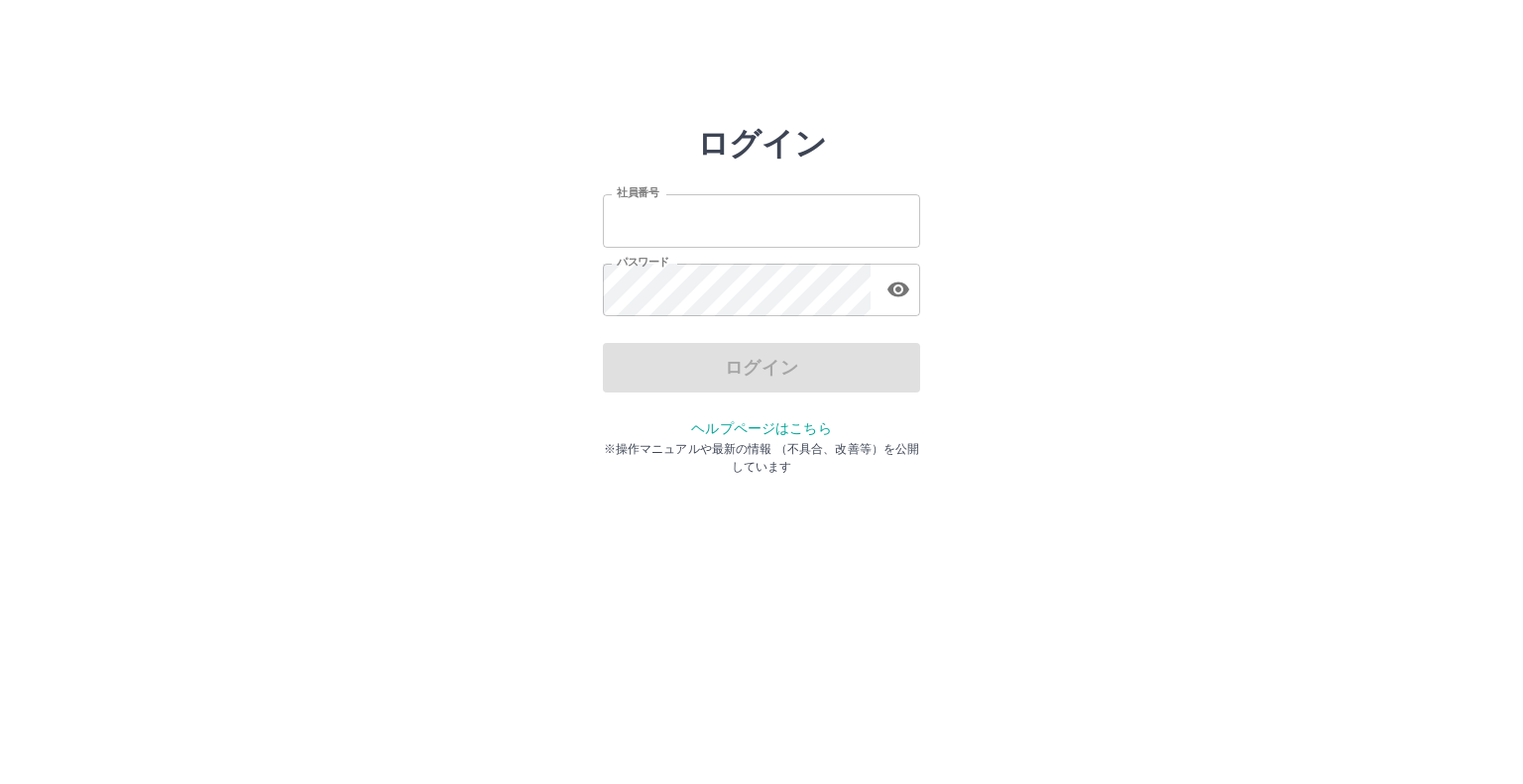 scroll, scrollTop: 0, scrollLeft: 0, axis: both 